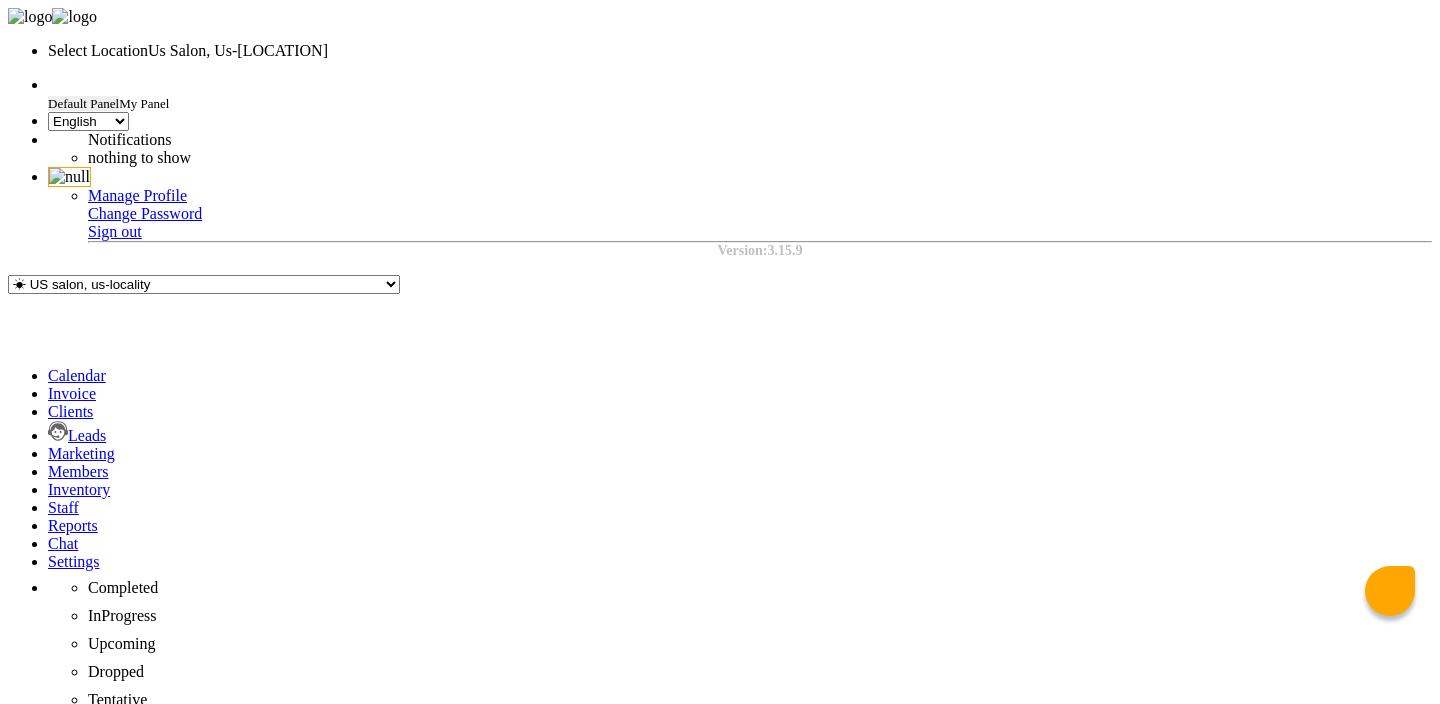 select on "en" 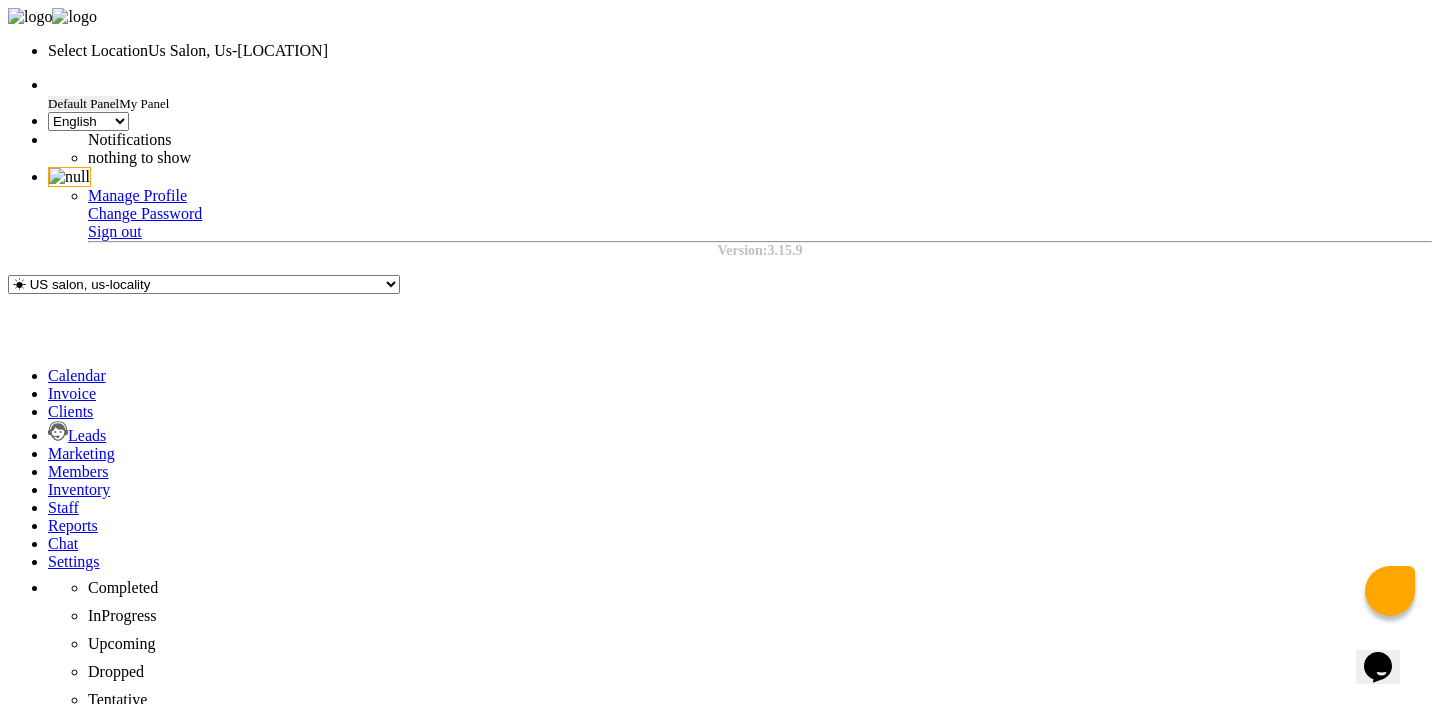 scroll, scrollTop: 0, scrollLeft: 0, axis: both 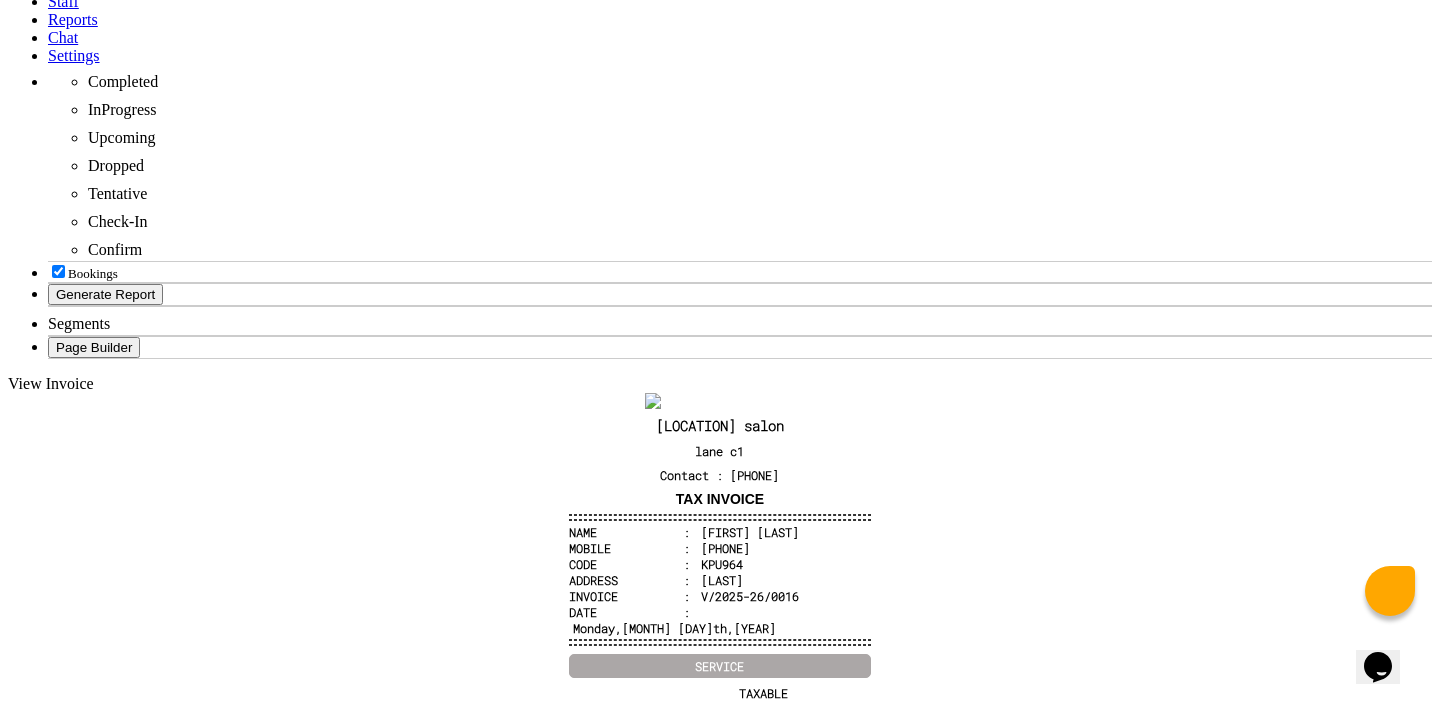 click on "Taxable product
$6,825.47" at bounding box center (720, 1088) 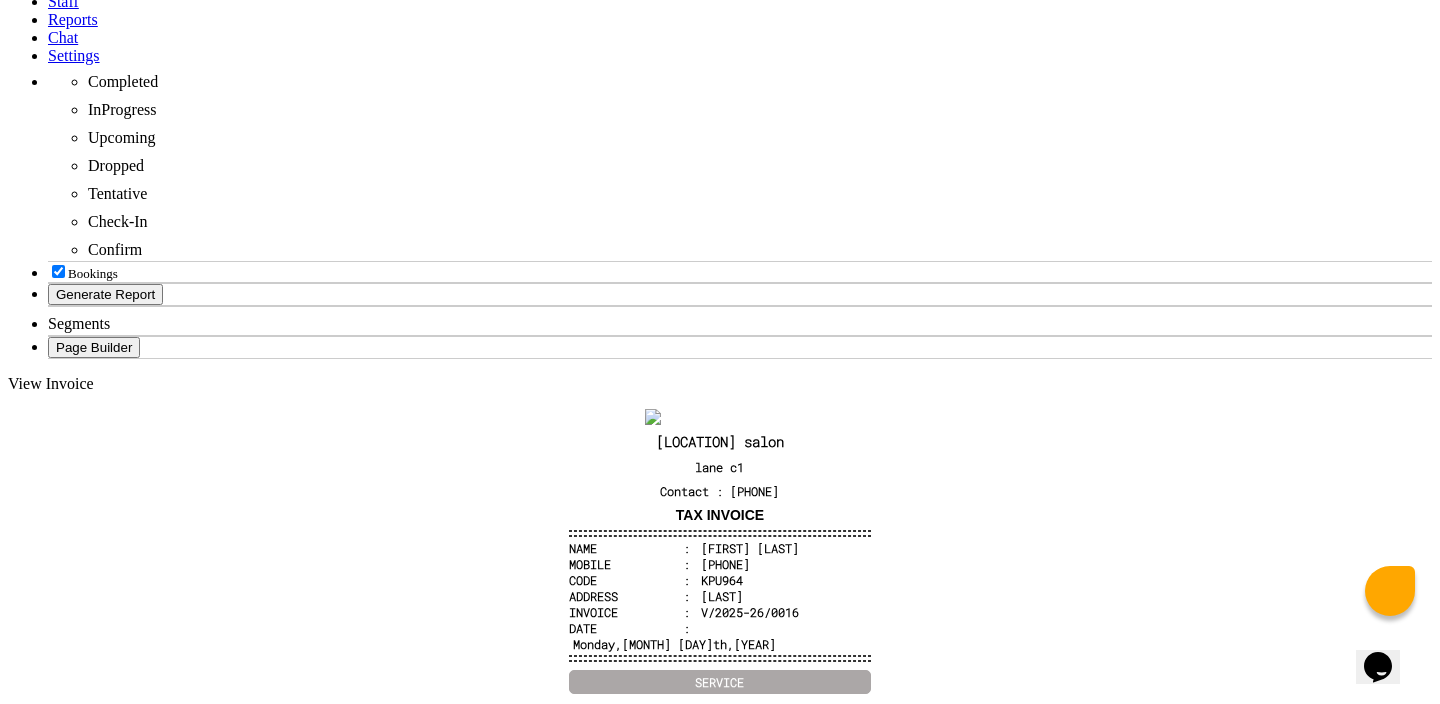 click on "$3,198.11" at bounding box center [771, 1013] 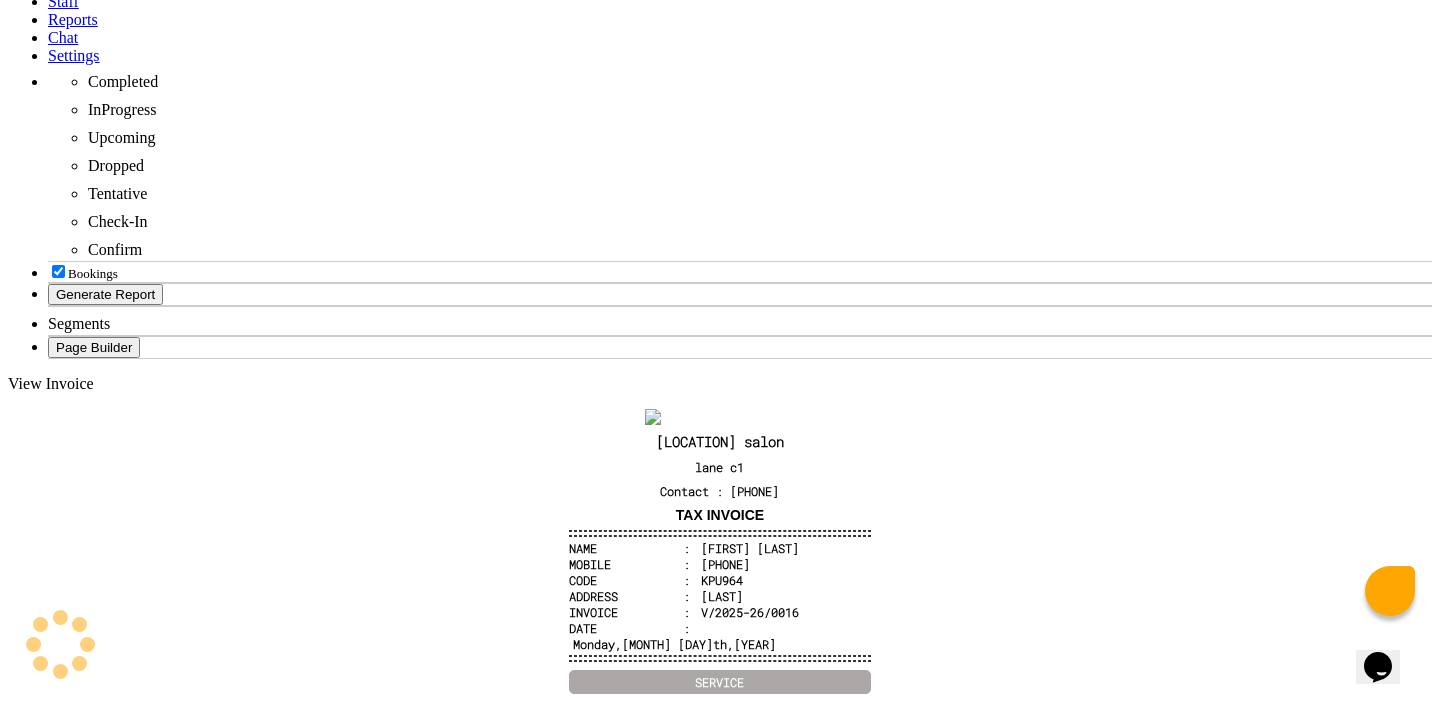 click on "US salon
lane c1
Contact : 7878989889
TAX INVOICE
Name  :
dhiraj mokal
Mobile :
918668893166
Code :
KPU964
Address :
Madhi bk
Invoice  :
V/2025-26/0016
Date  :
Monday,August 4th,2025" at bounding box center (720, 991) 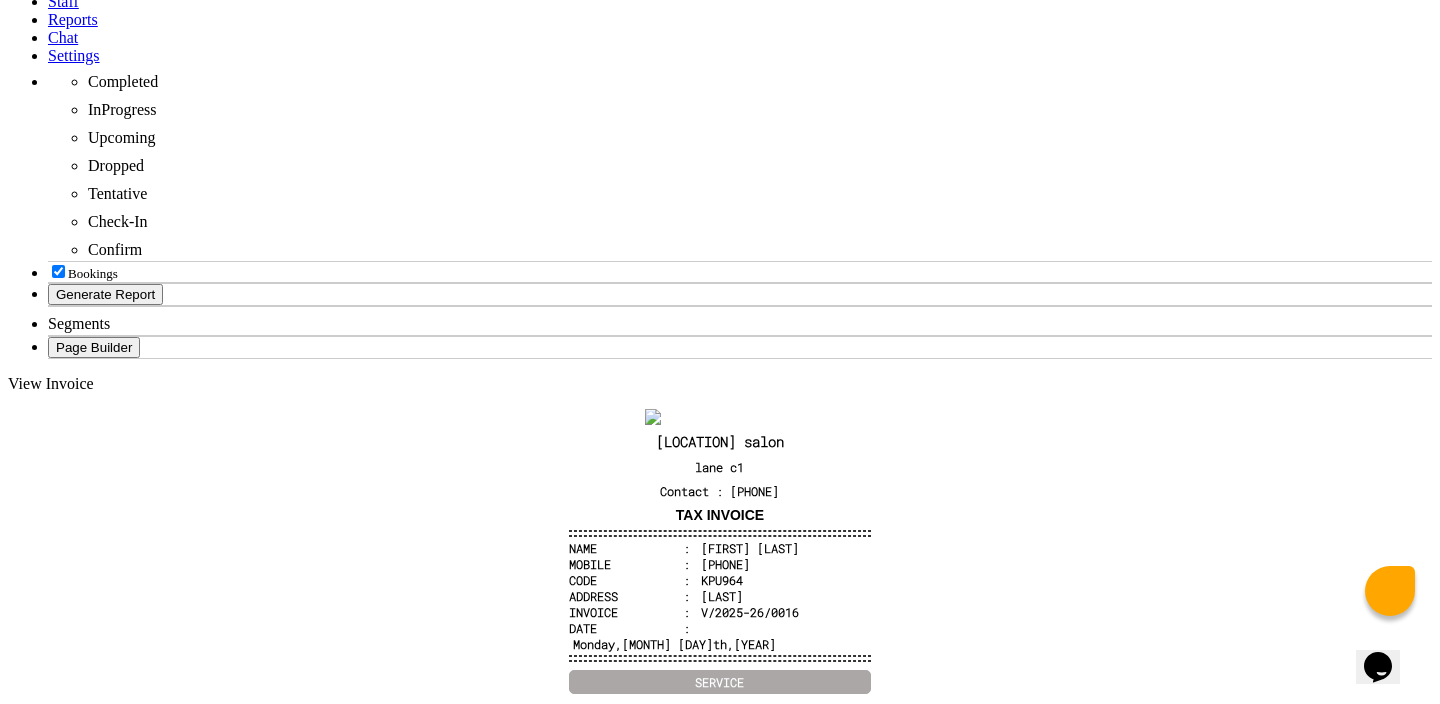 click on "$1,655.66" at bounding box center (771, 1047) 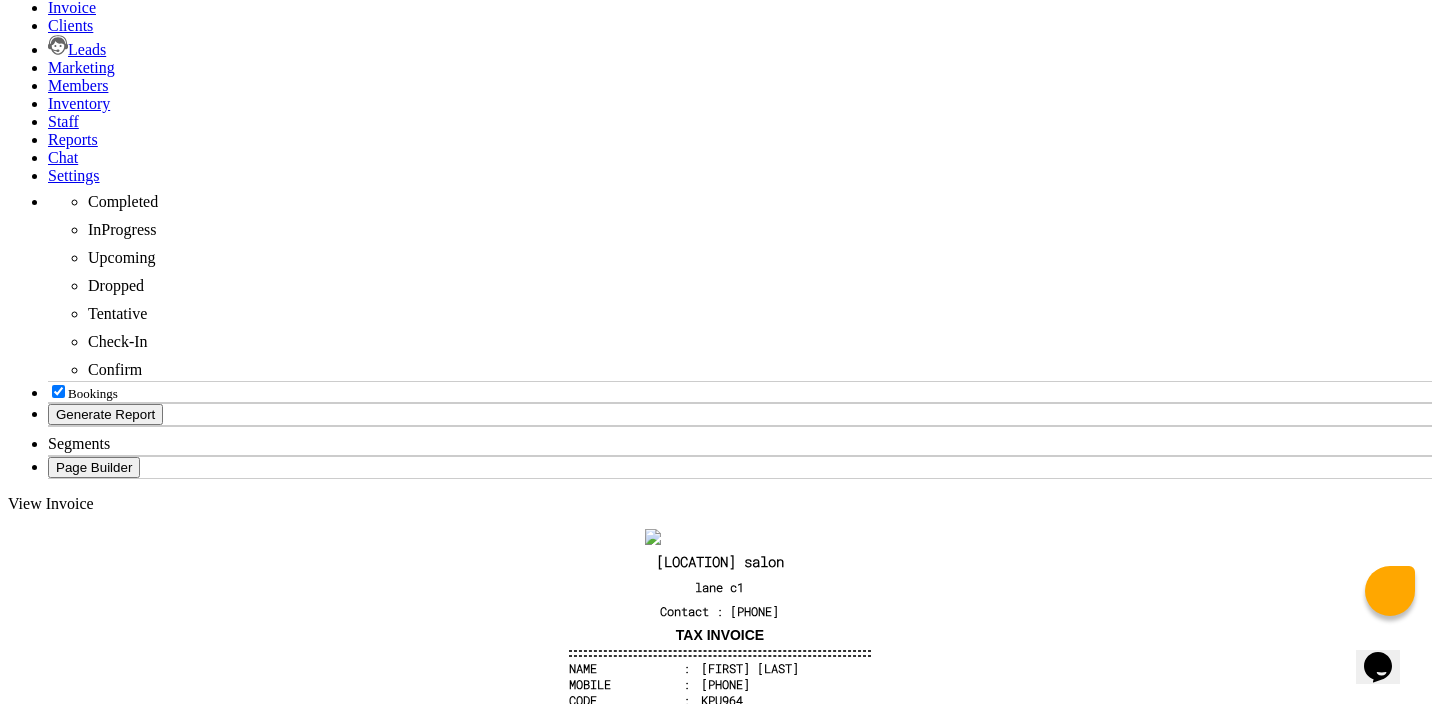 scroll, scrollTop: 383, scrollLeft: 0, axis: vertical 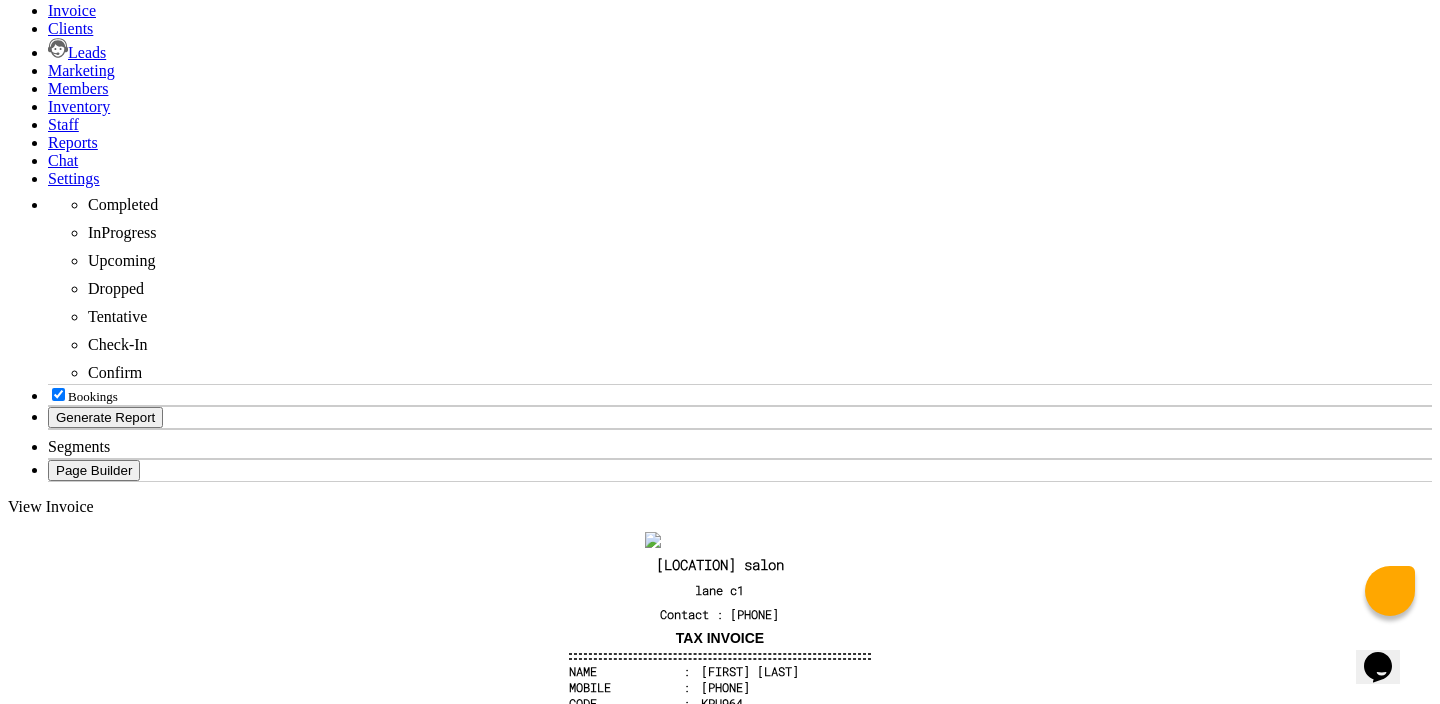 click on "$1,971.70" at bounding box center (771, 1102) 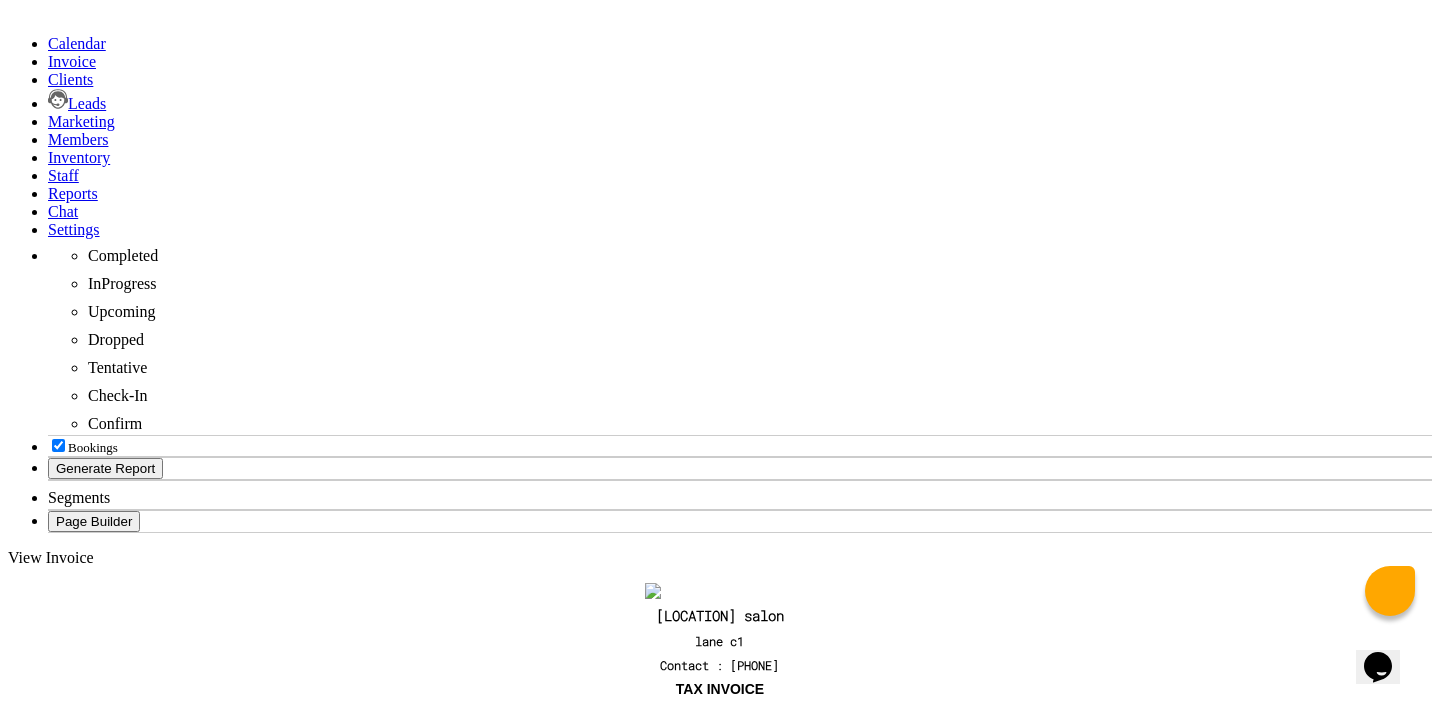 scroll, scrollTop: 315, scrollLeft: 0, axis: vertical 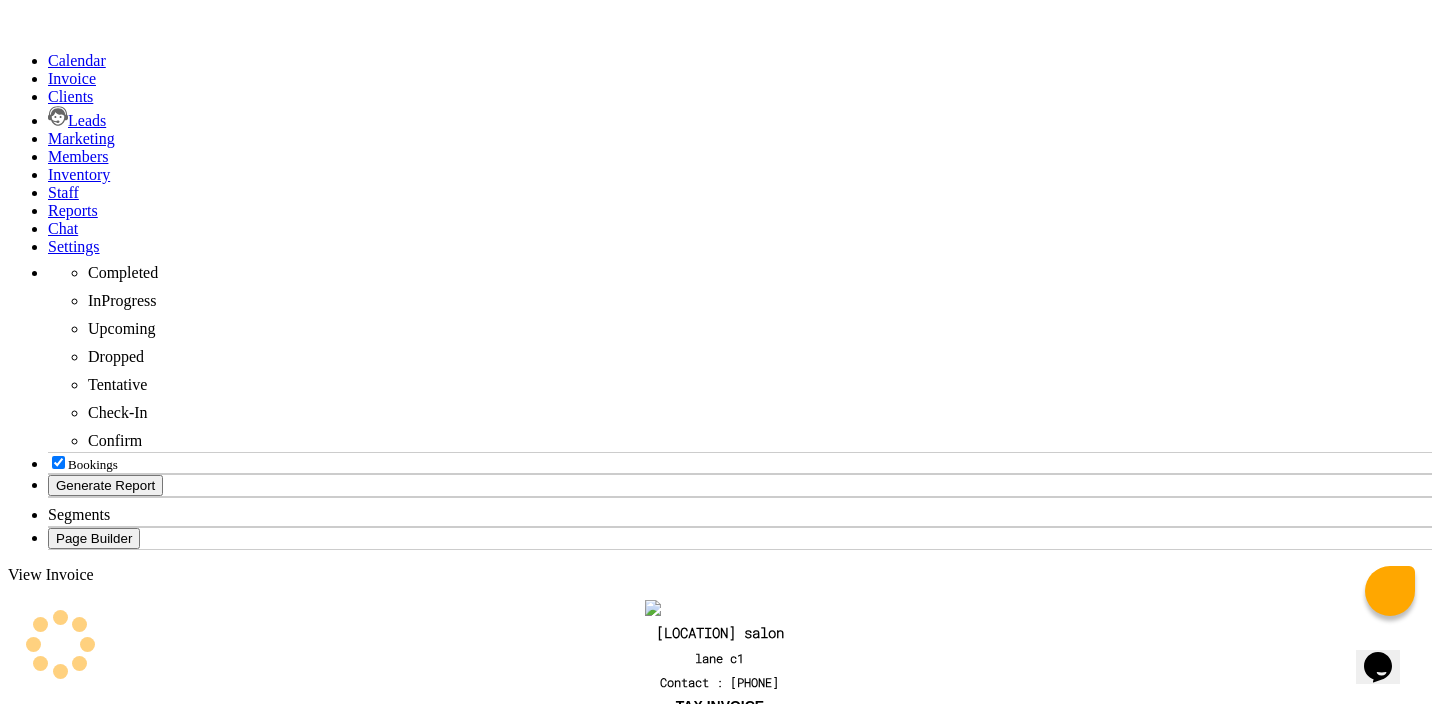 click on "SUBTOTAL
$100.00" at bounding box center (720, 980) 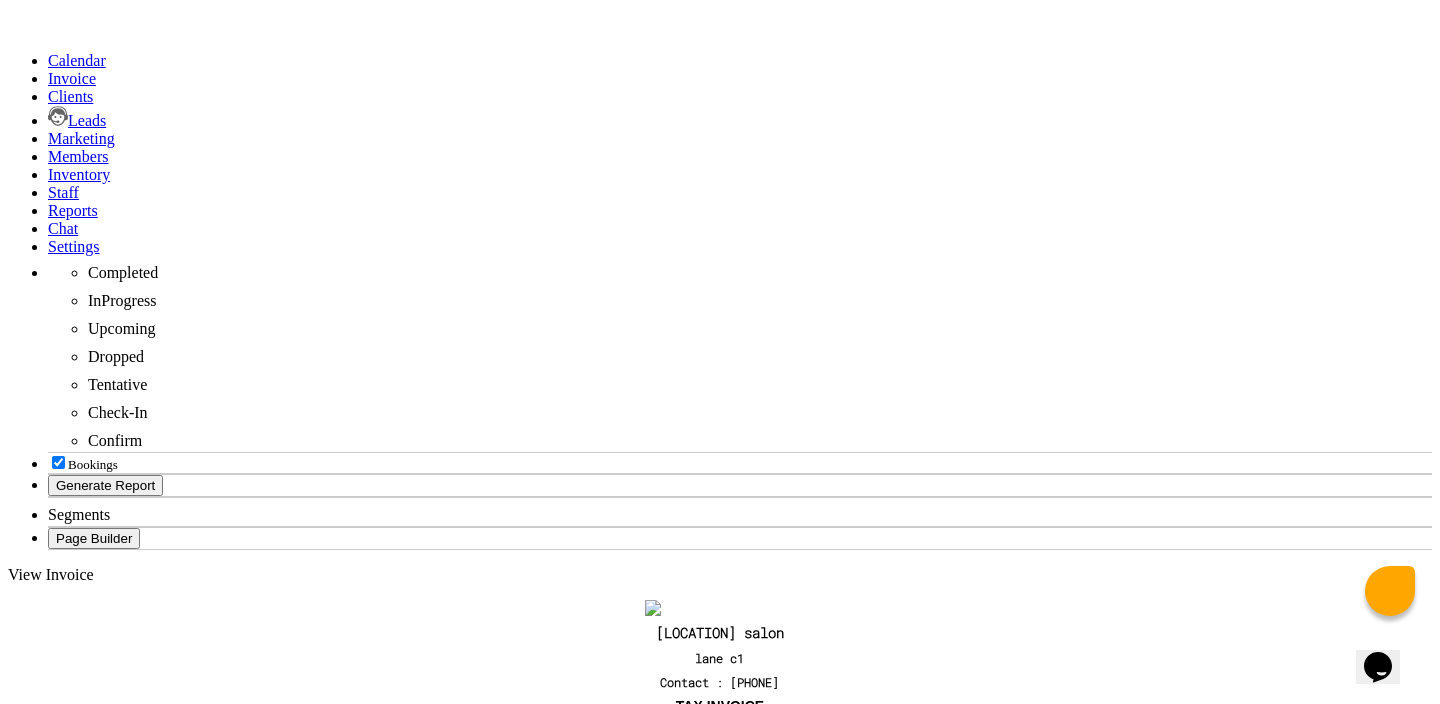 click on "US salon
lane c1
Contact : 7878989889
TAX INVOICE
Name  :
dhiraj mokal
Mobile :
918668893166
Code :
KPU964
Address :
Madhi bk
Invoice  :
V/2025-26/0016
Date  :
Monday,August 4th,2025
QTY" at bounding box center (720, 1182) 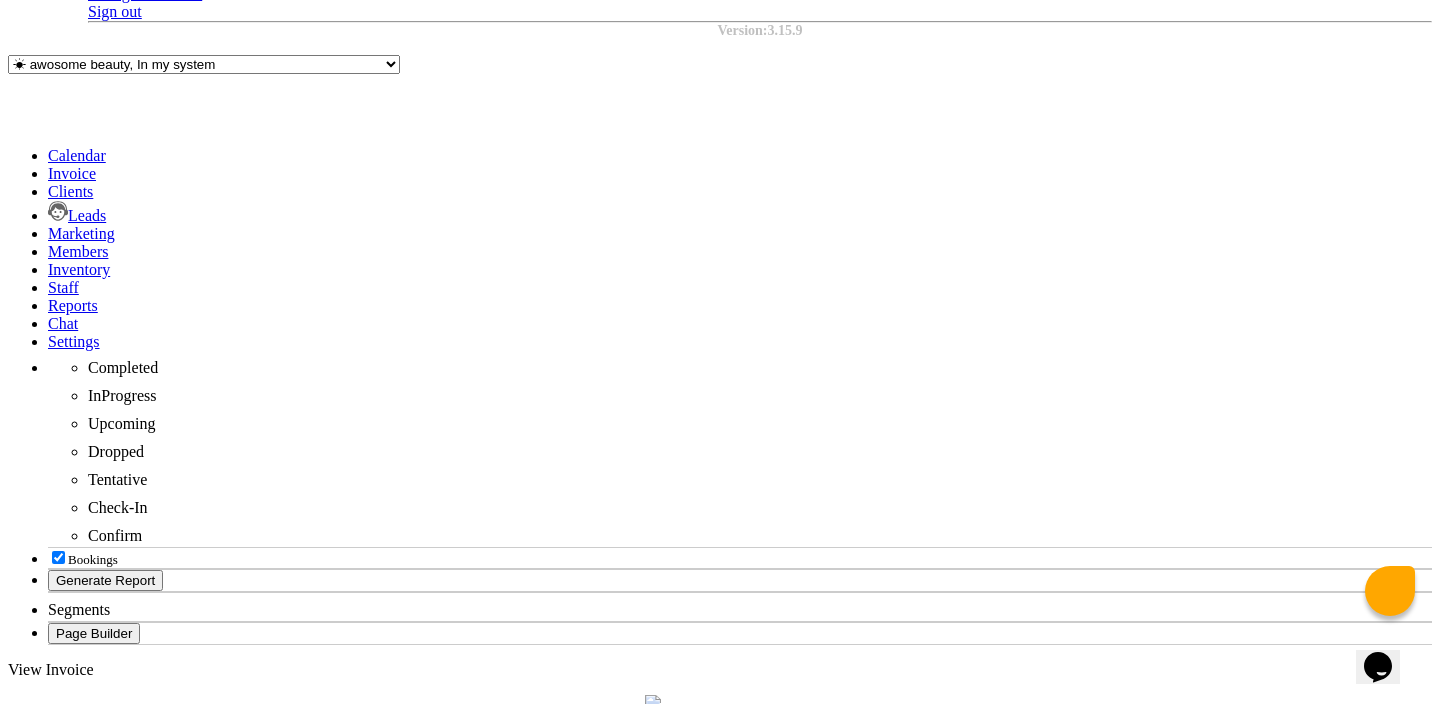 scroll, scrollTop: 16, scrollLeft: 0, axis: vertical 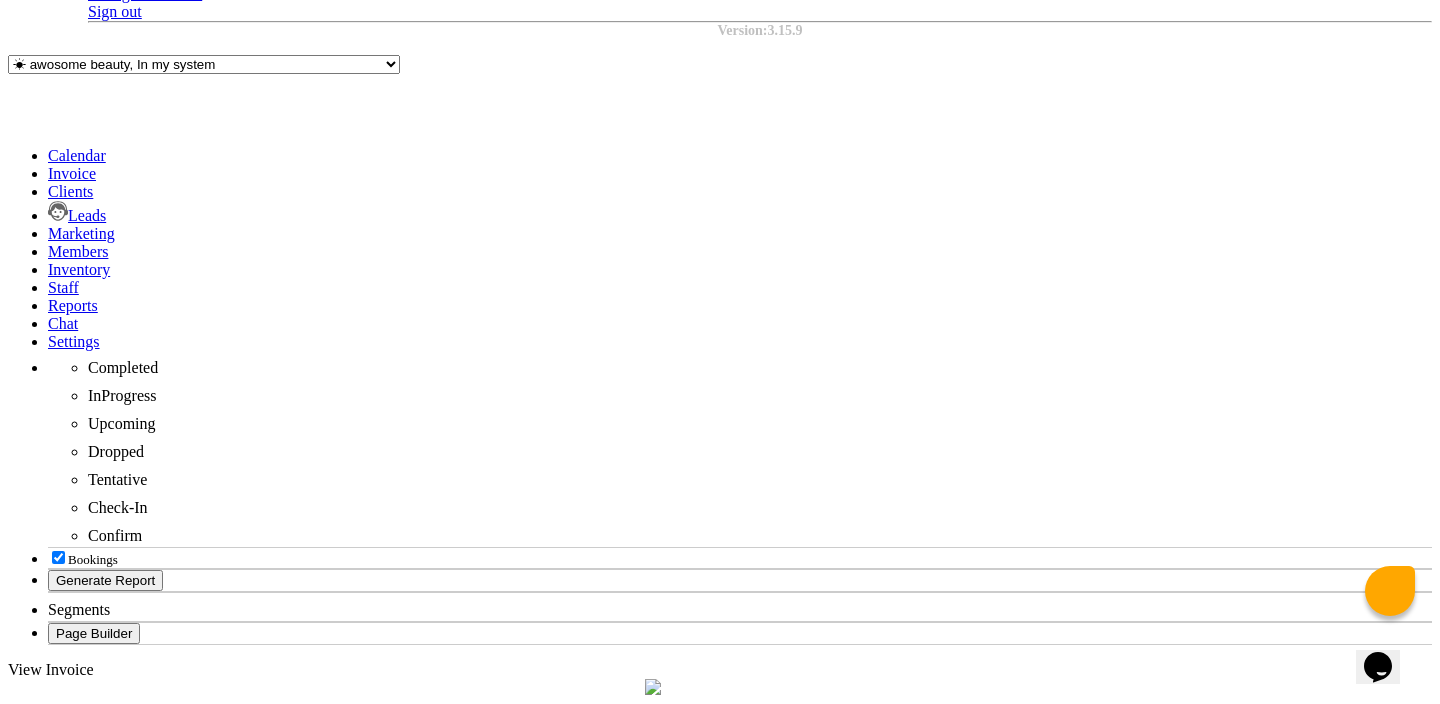 click on "ITEM" at bounding box center (669, 995) 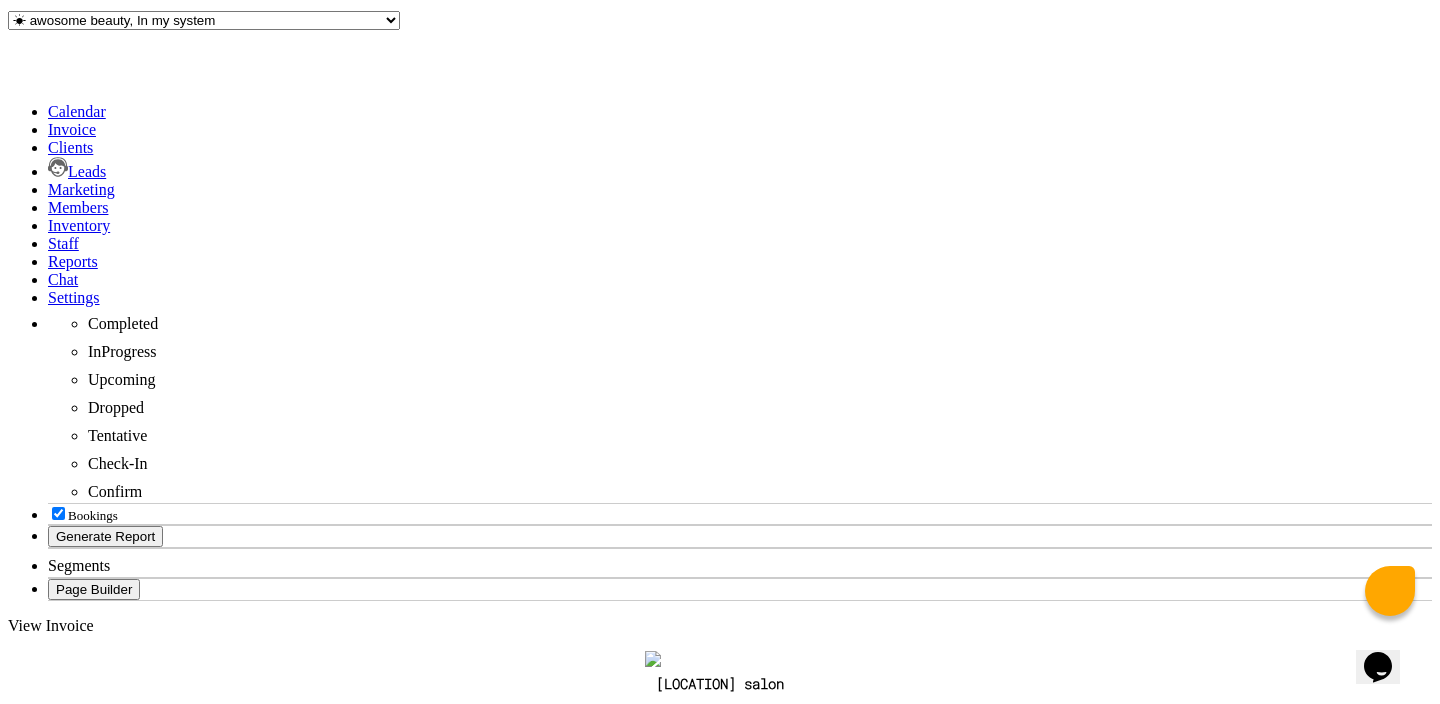 scroll, scrollTop: 217, scrollLeft: 0, axis: vertical 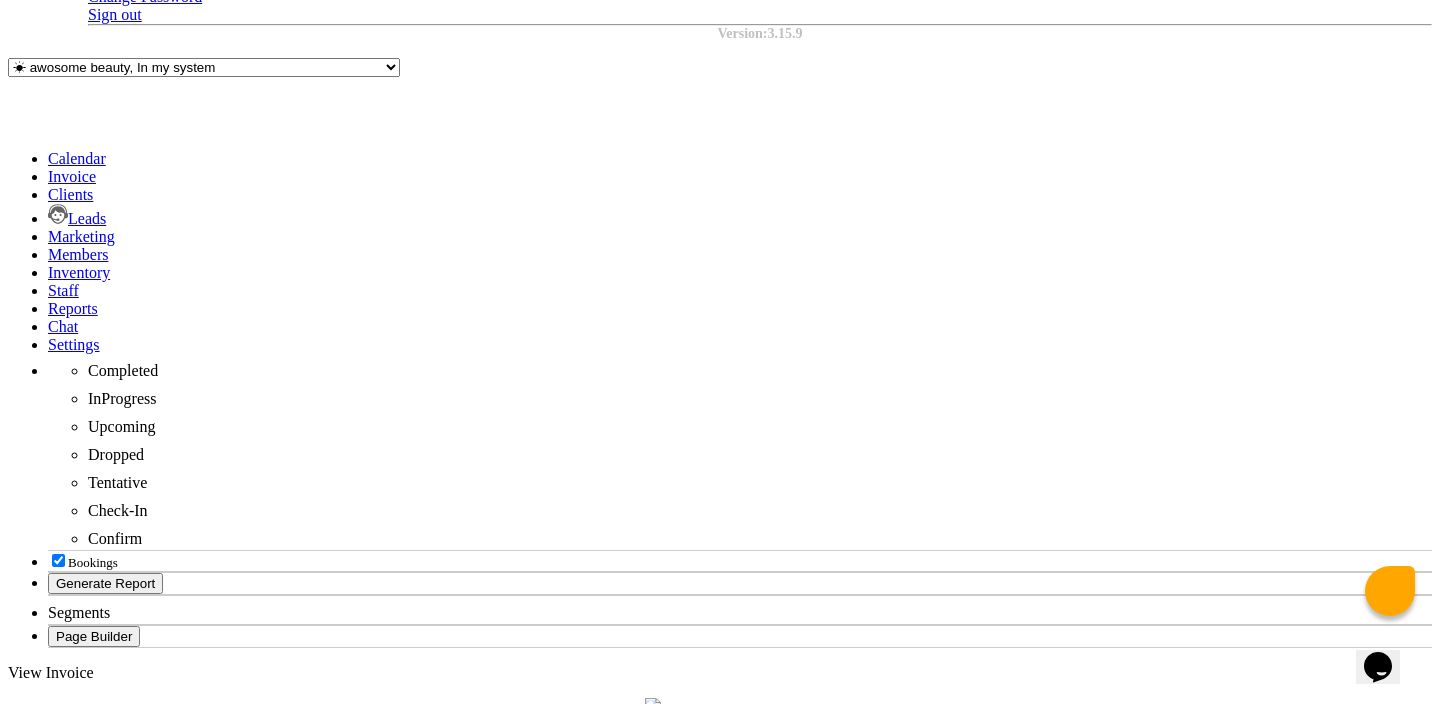 click on "TAXABLE AMOUNT" at bounding box center (771, 1006) 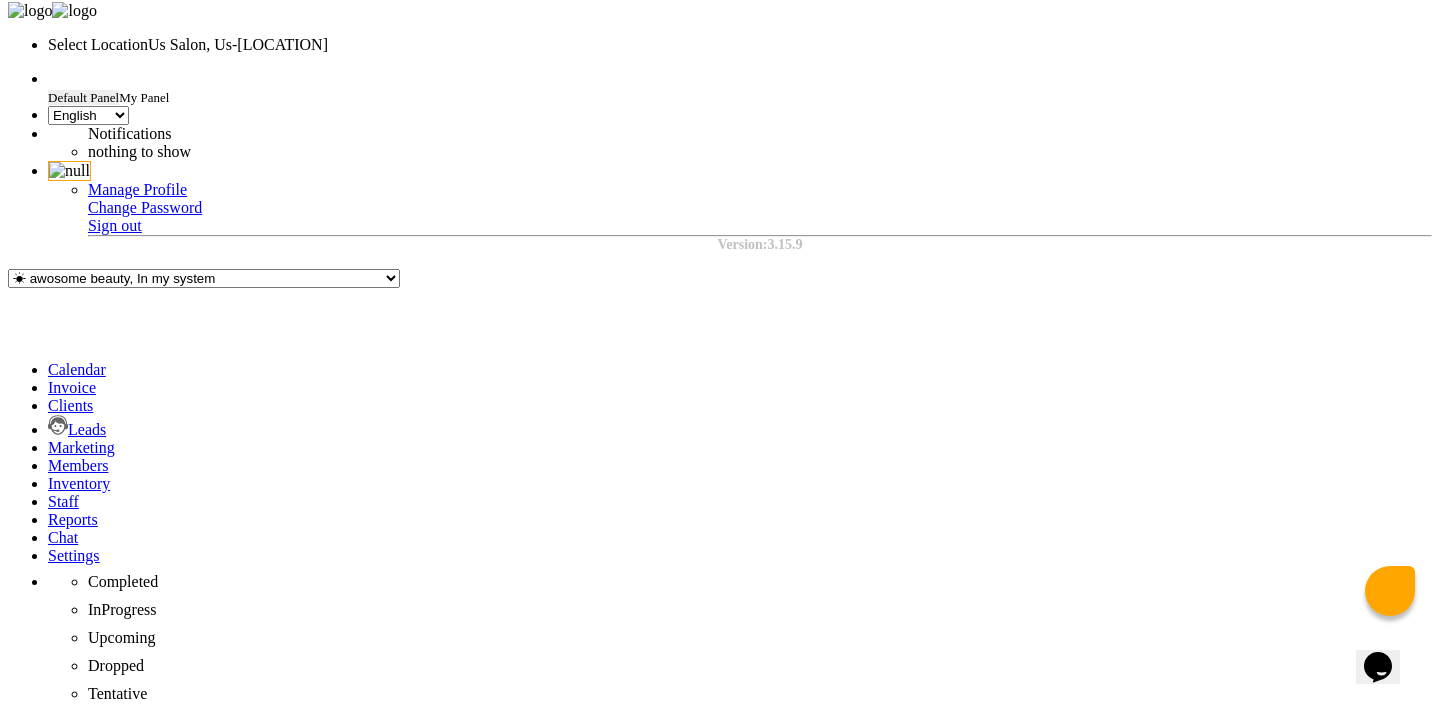 scroll, scrollTop: 0, scrollLeft: 0, axis: both 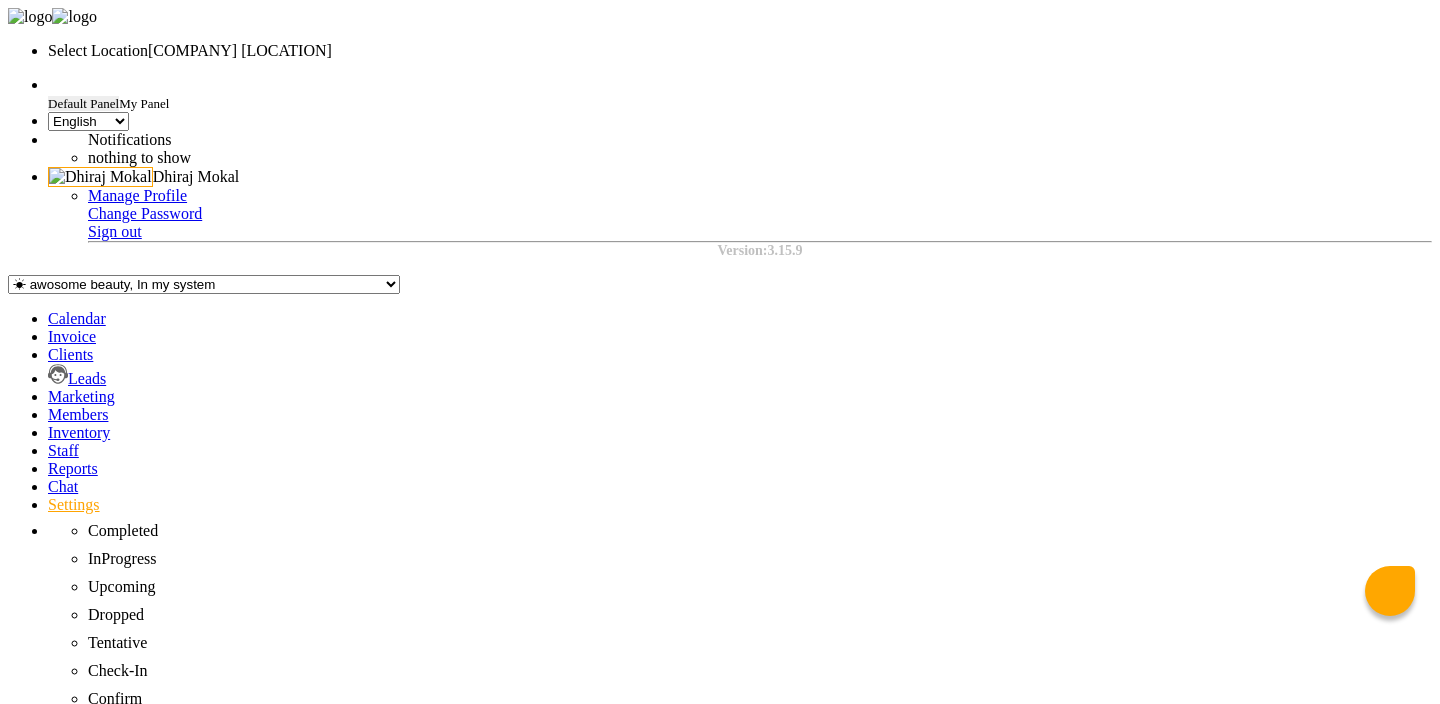 select on "en" 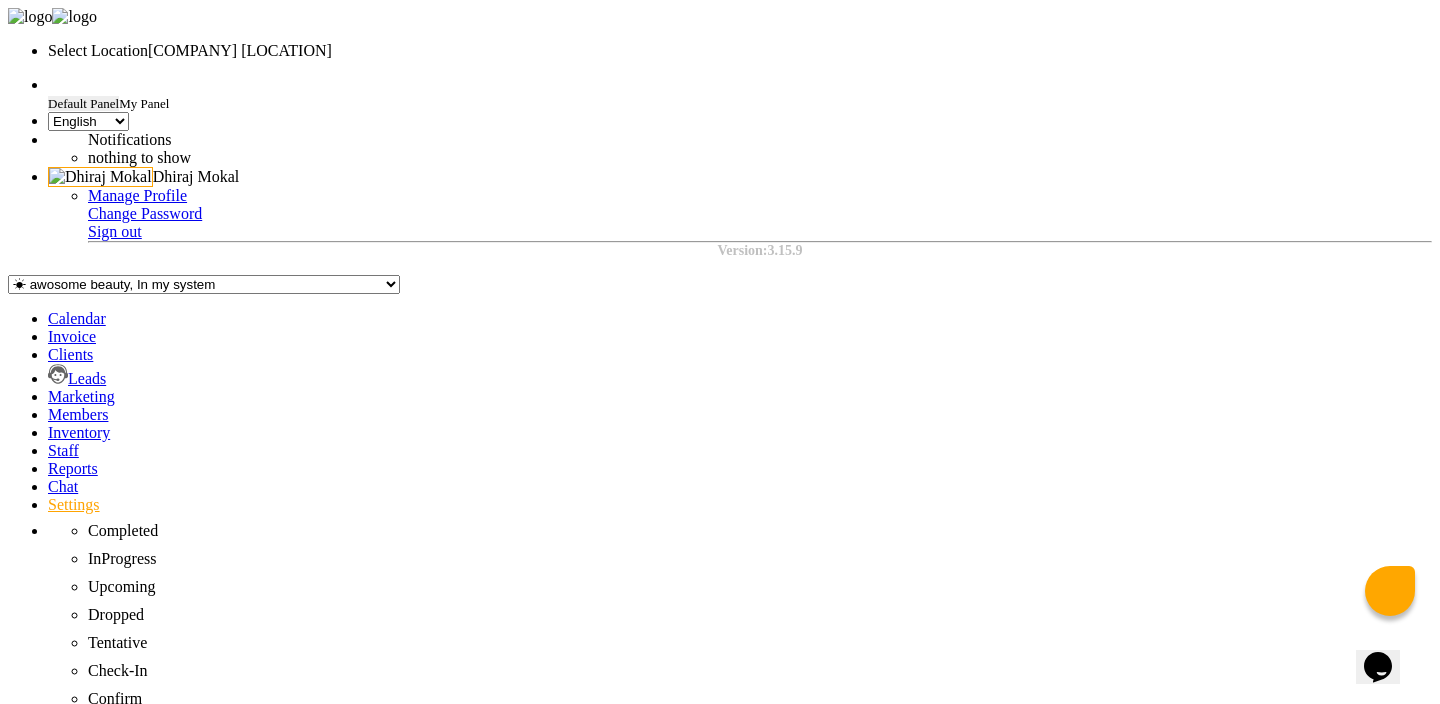 scroll, scrollTop: 0, scrollLeft: 0, axis: both 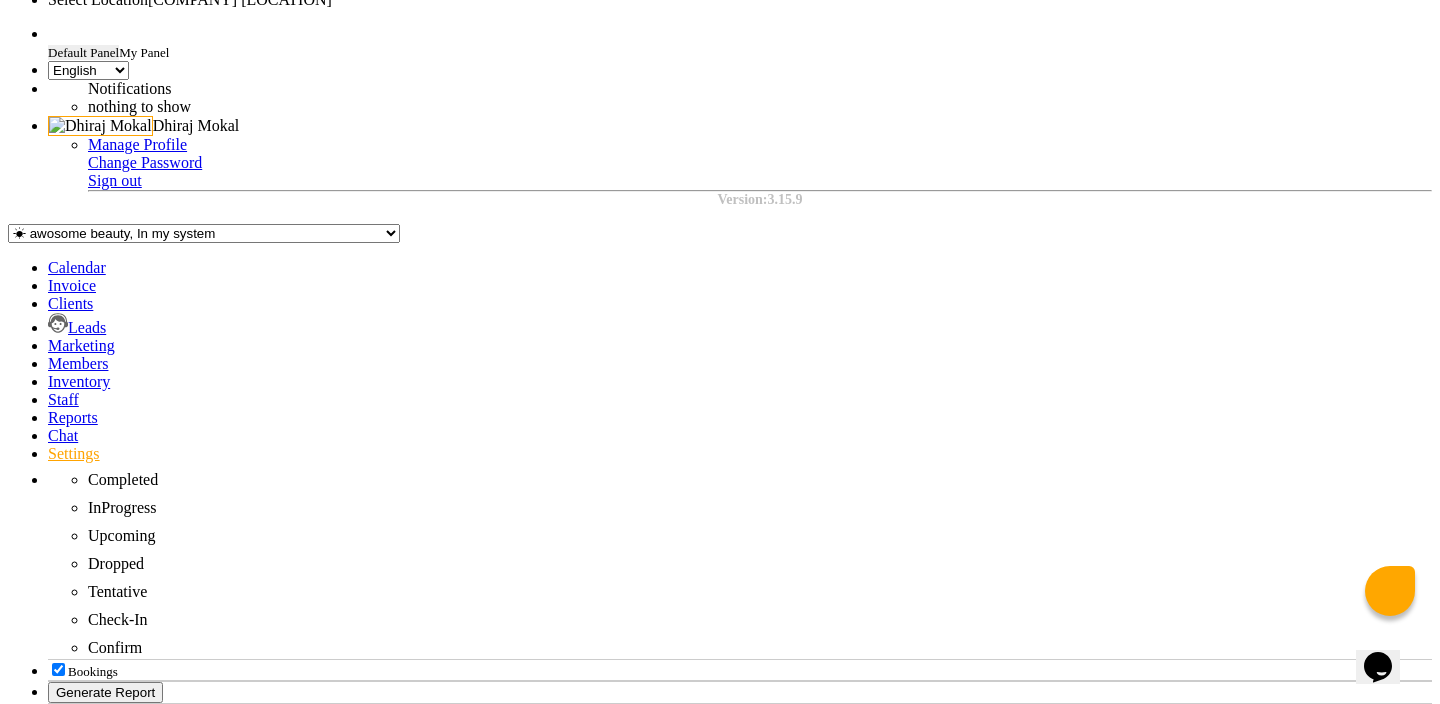 click on "Show Item Staff Name" at bounding box center (18, 2678) 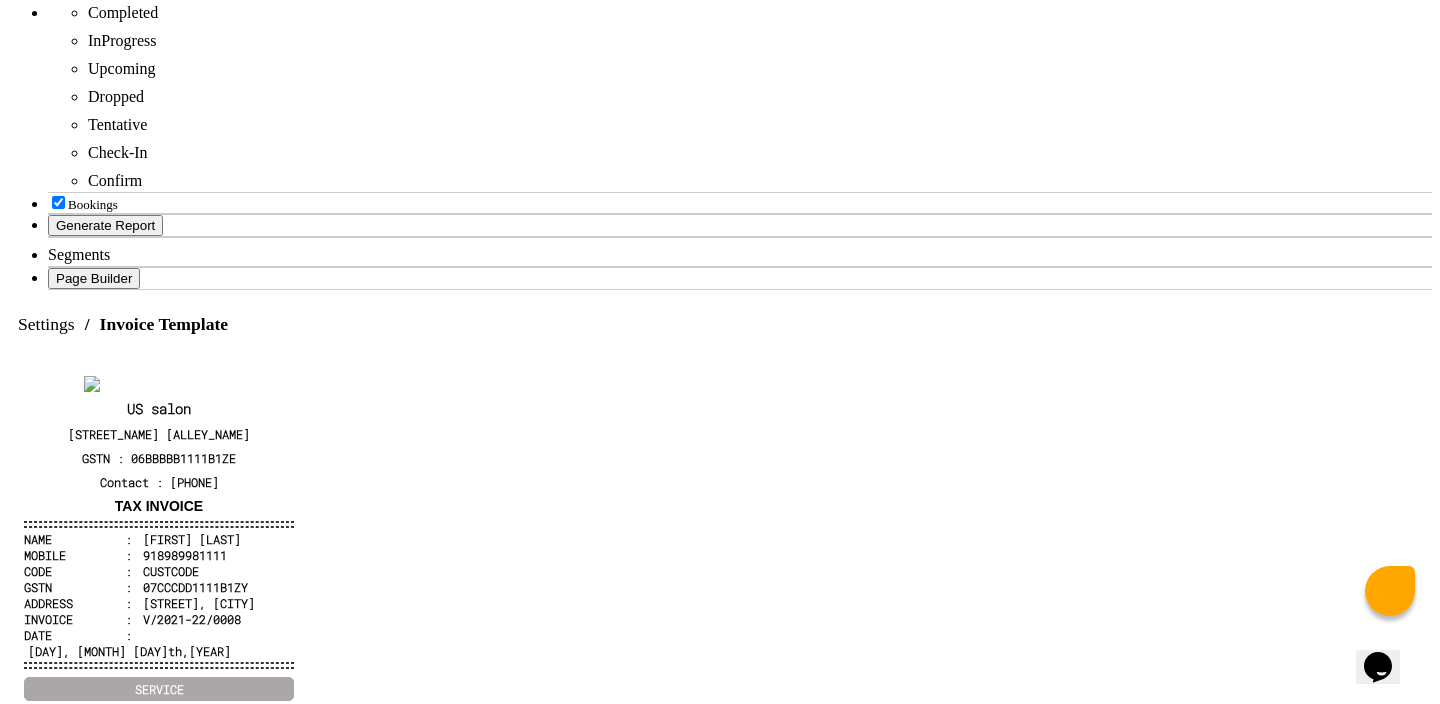 scroll, scrollTop: 551, scrollLeft: 0, axis: vertical 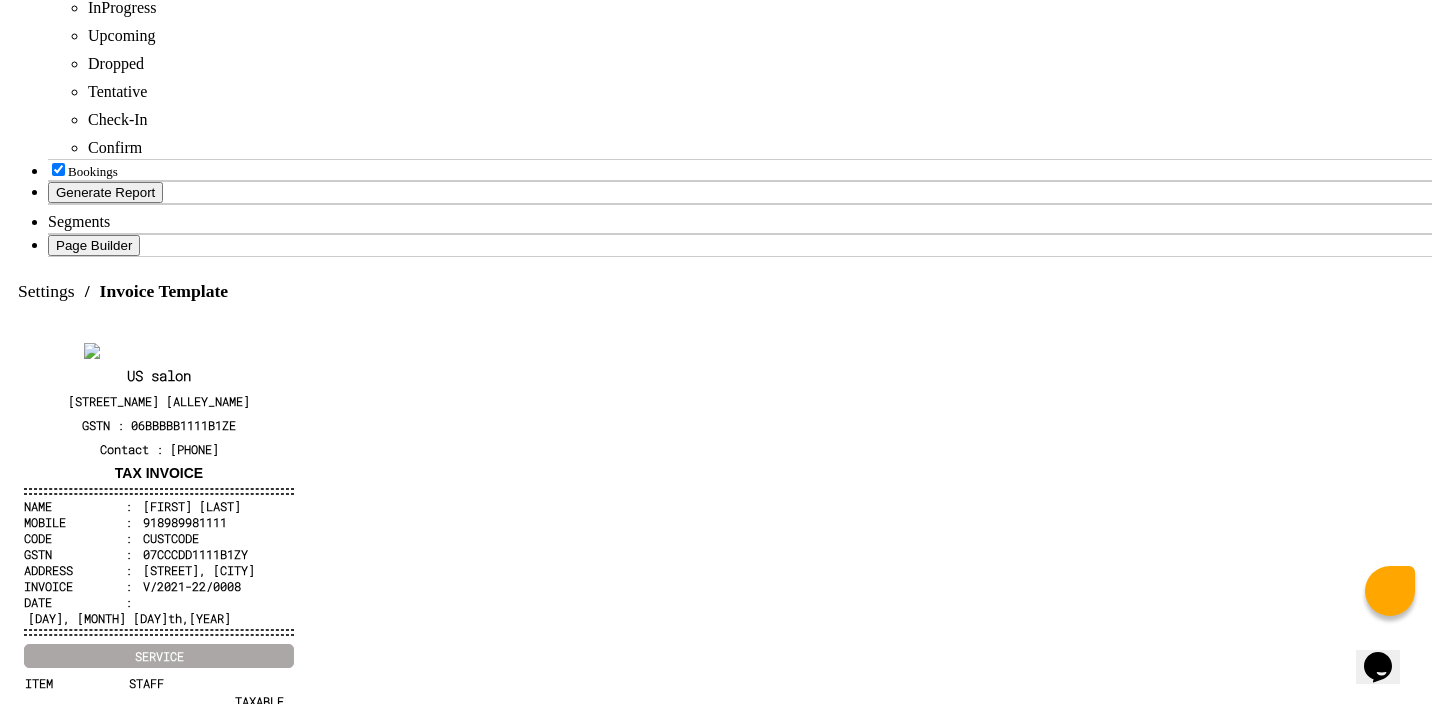 click on "Save Setting" 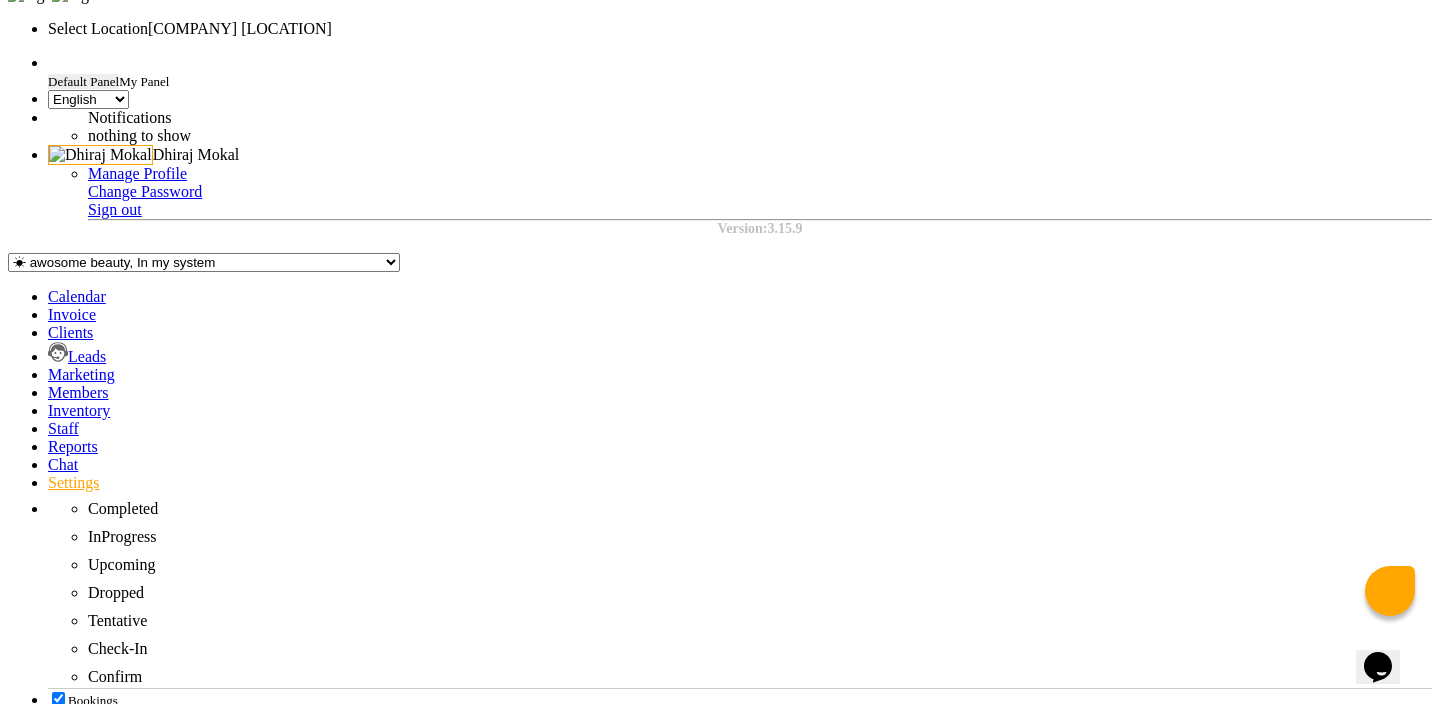 scroll, scrollTop: 0, scrollLeft: 0, axis: both 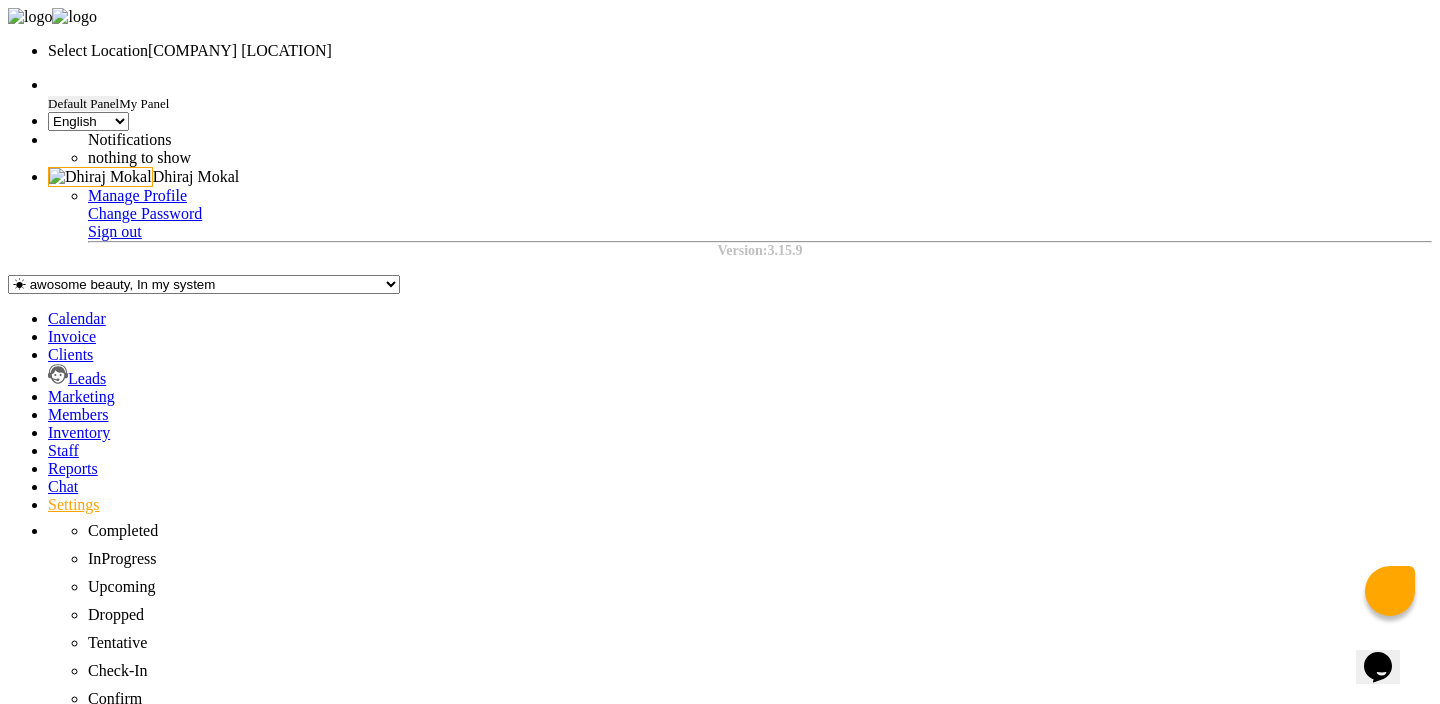 click on "General Setting" at bounding box center [60, 2537] 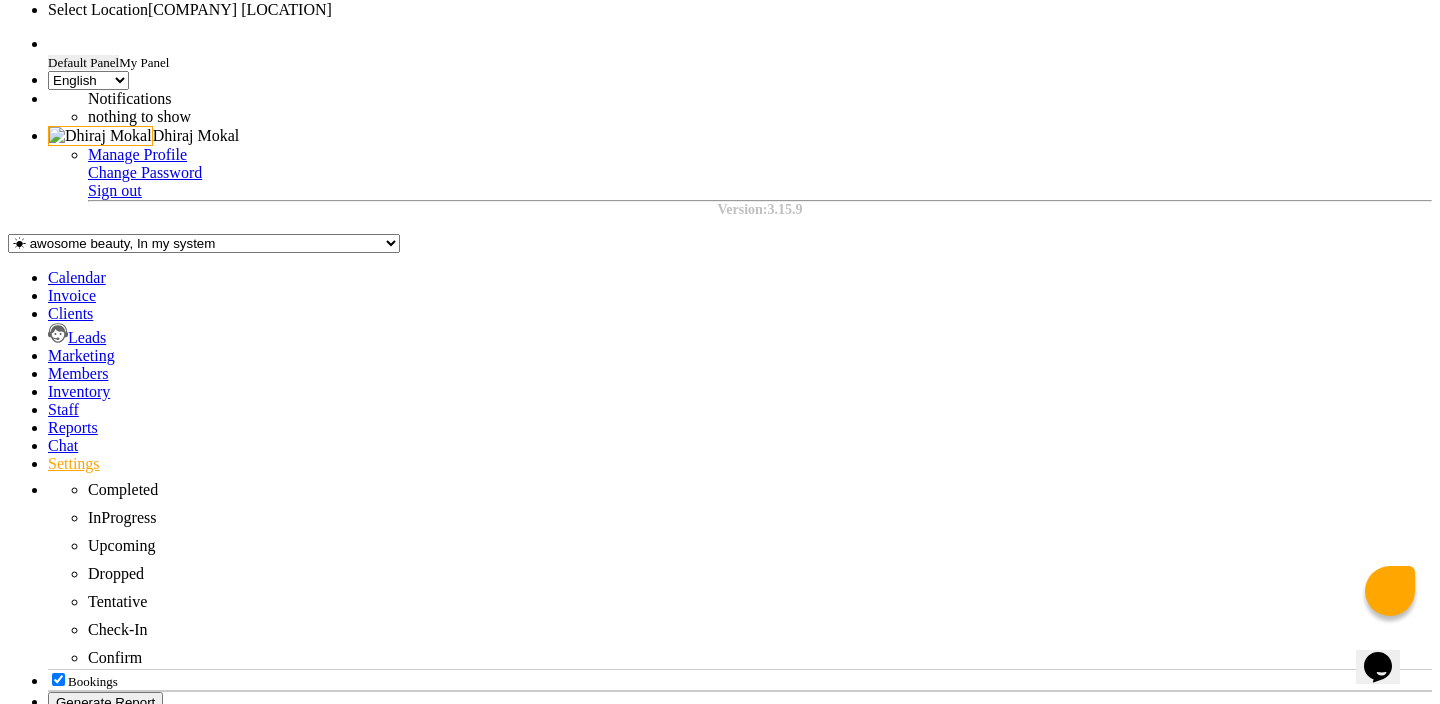 scroll, scrollTop: 51, scrollLeft: 0, axis: vertical 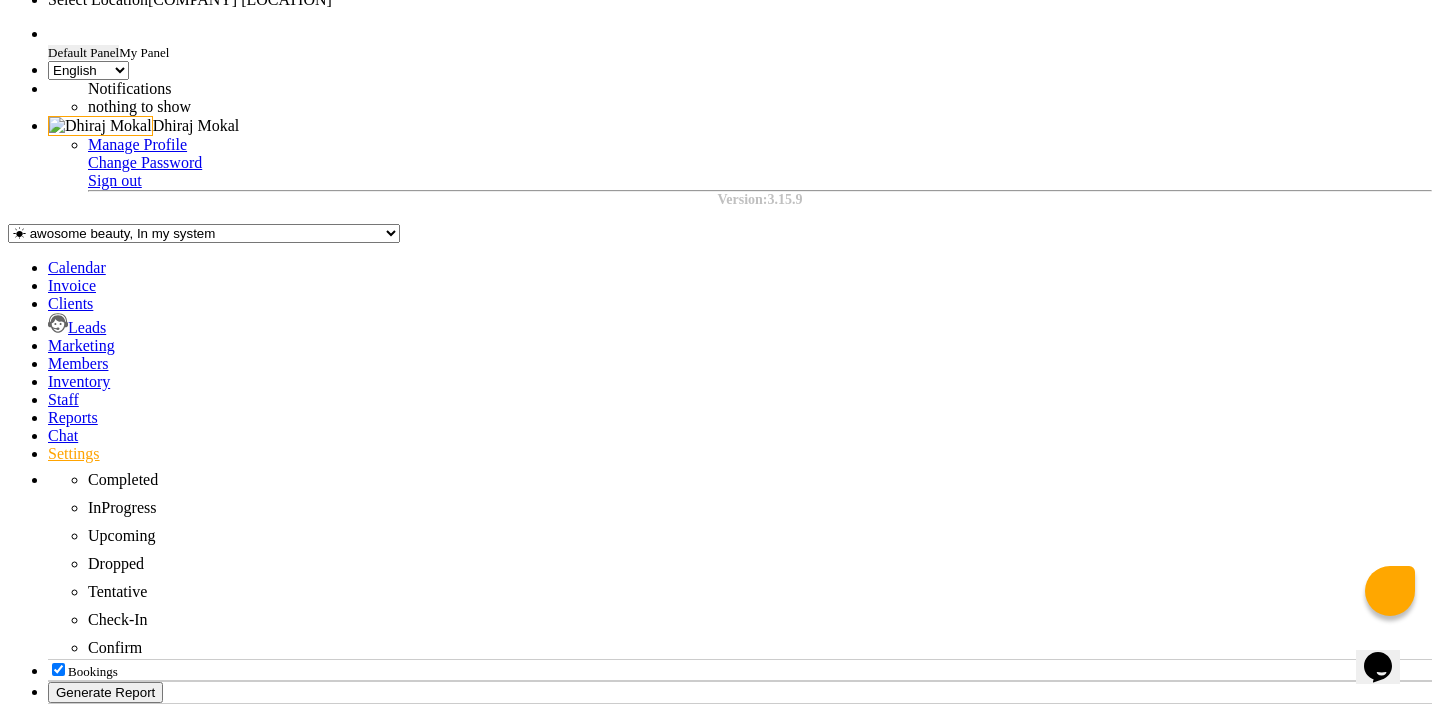 click on "Show Item Staff Name" at bounding box center [18, 2639] 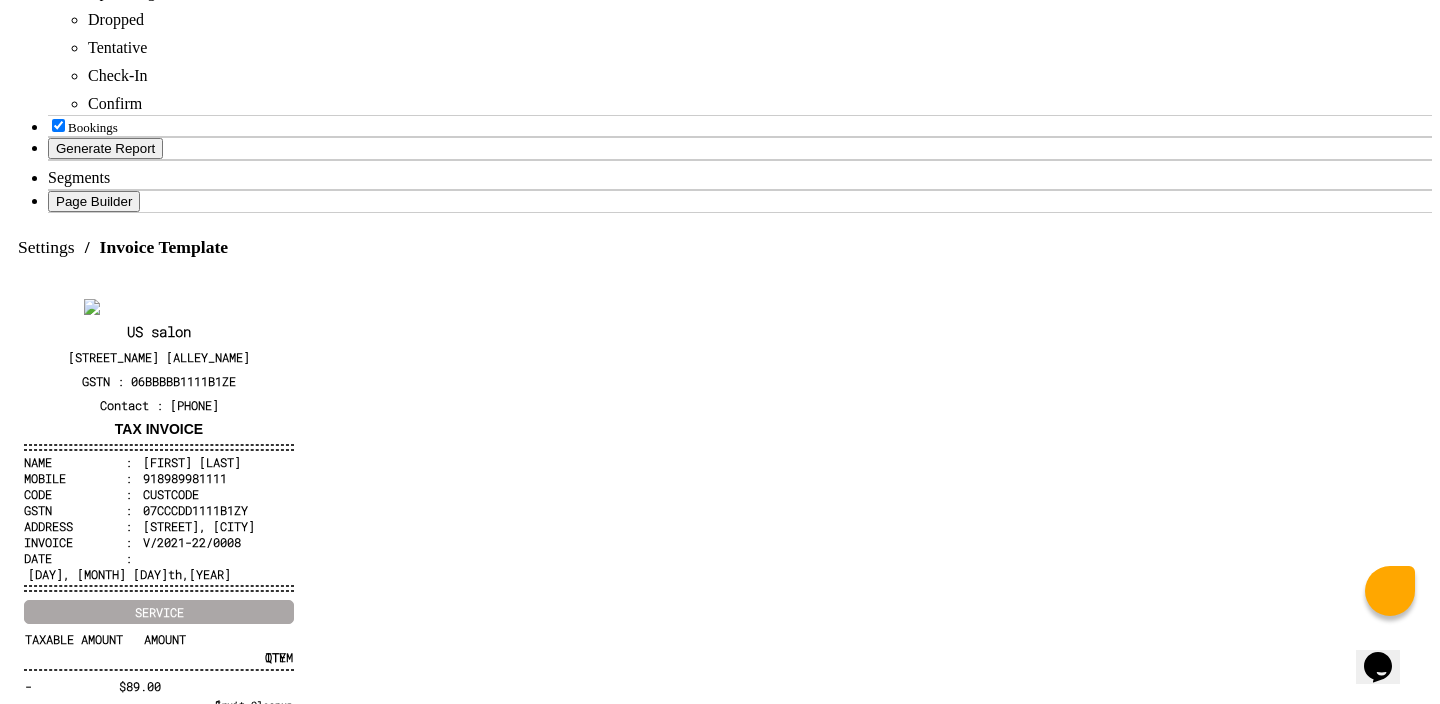 scroll, scrollTop: 716, scrollLeft: 0, axis: vertical 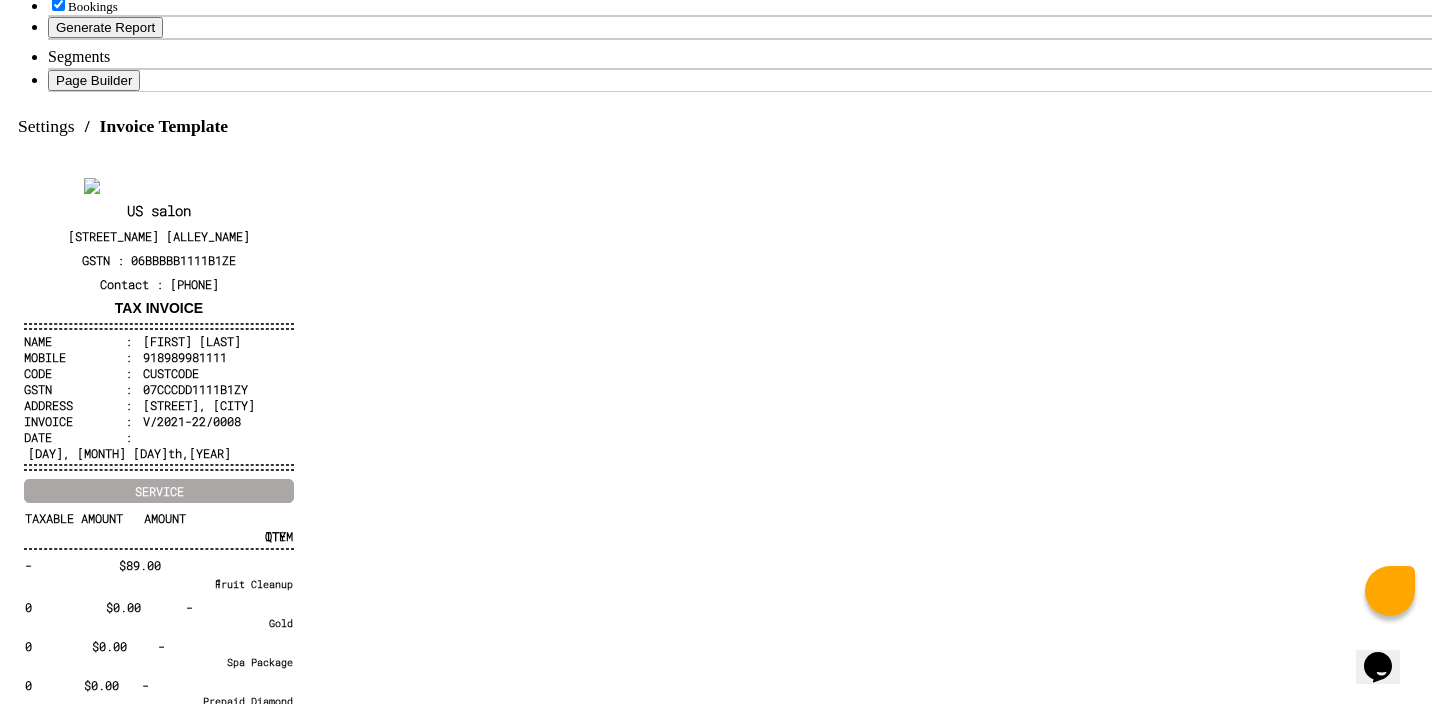 click on "Save Setting" 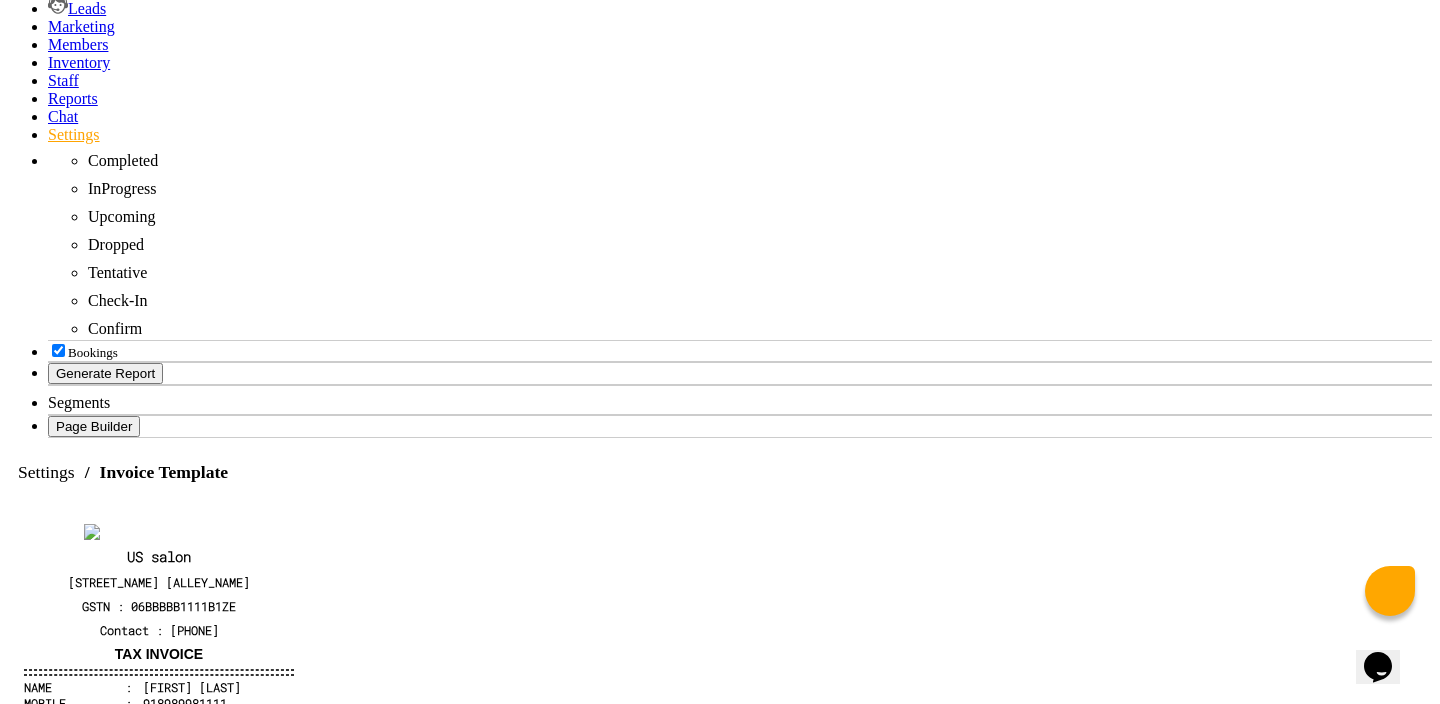 scroll, scrollTop: 335, scrollLeft: 0, axis: vertical 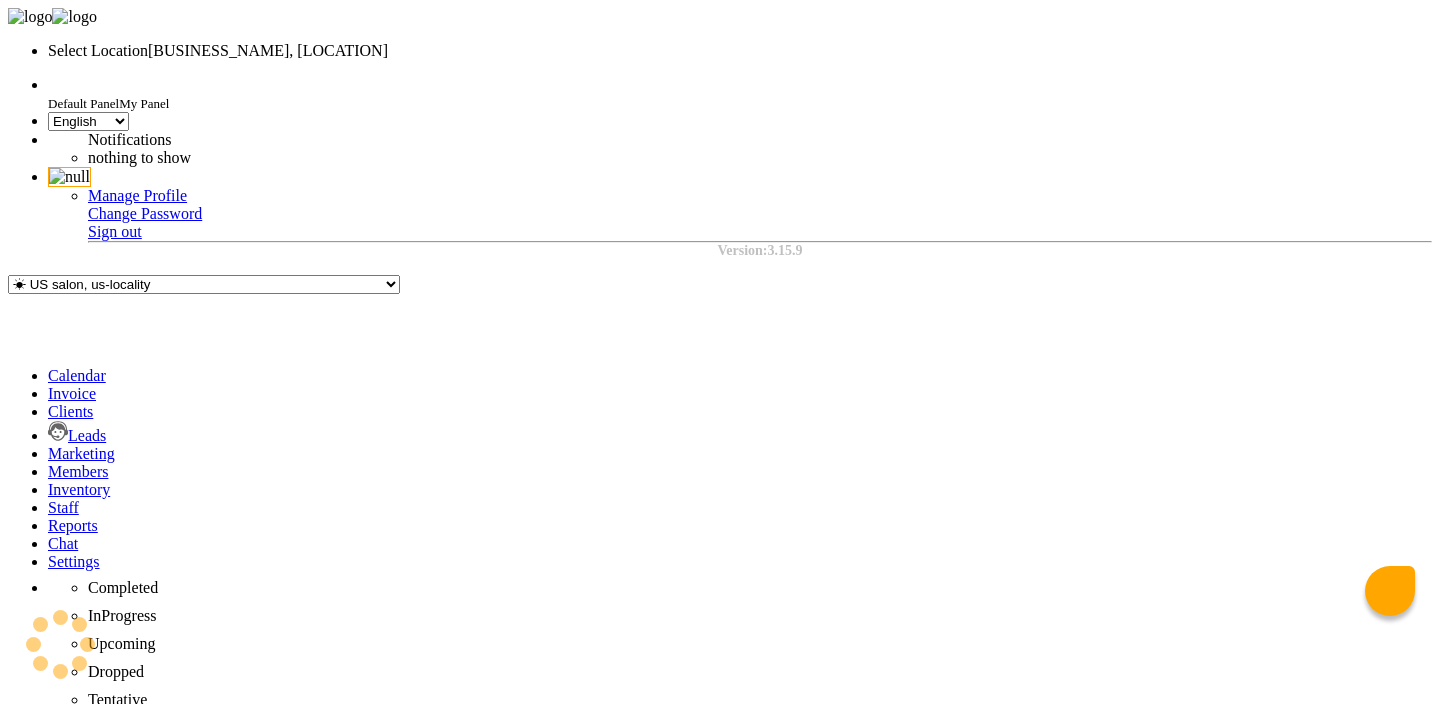 select on "en" 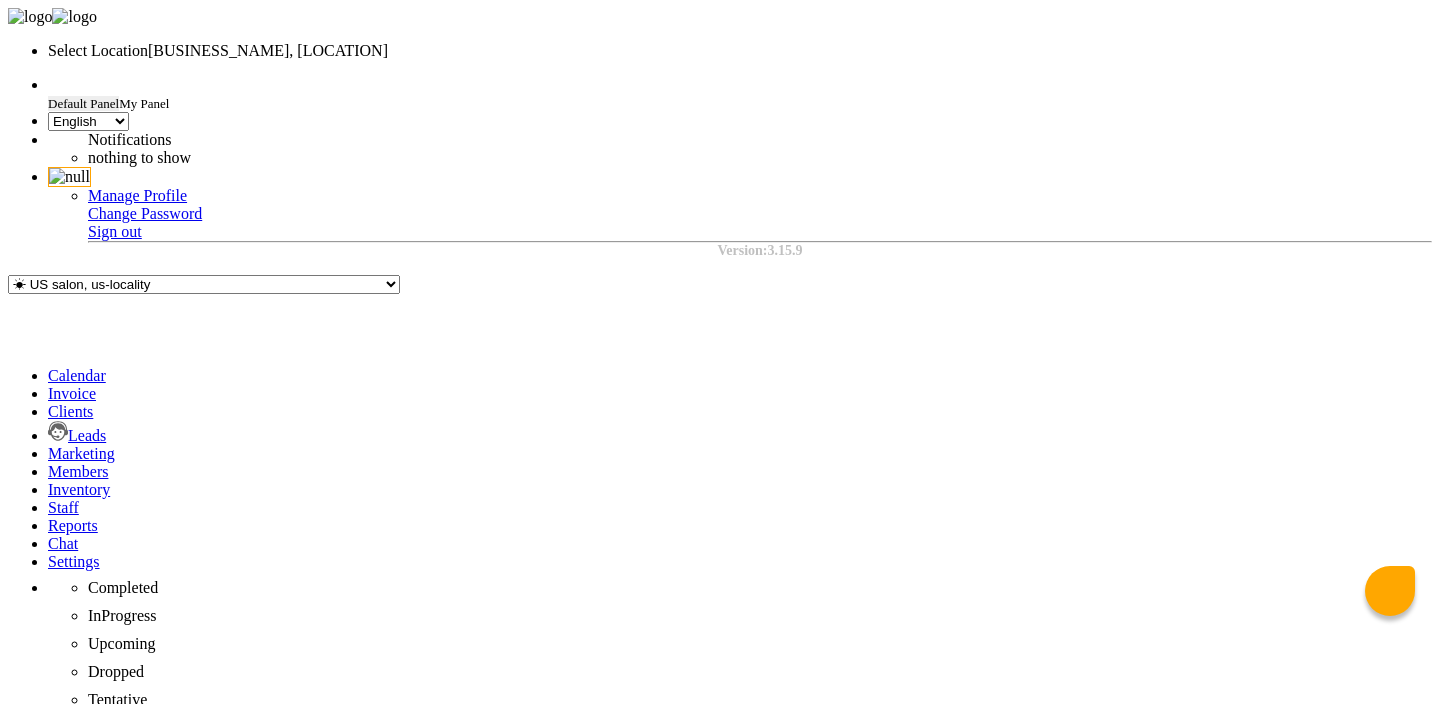 scroll, scrollTop: 0, scrollLeft: 0, axis: both 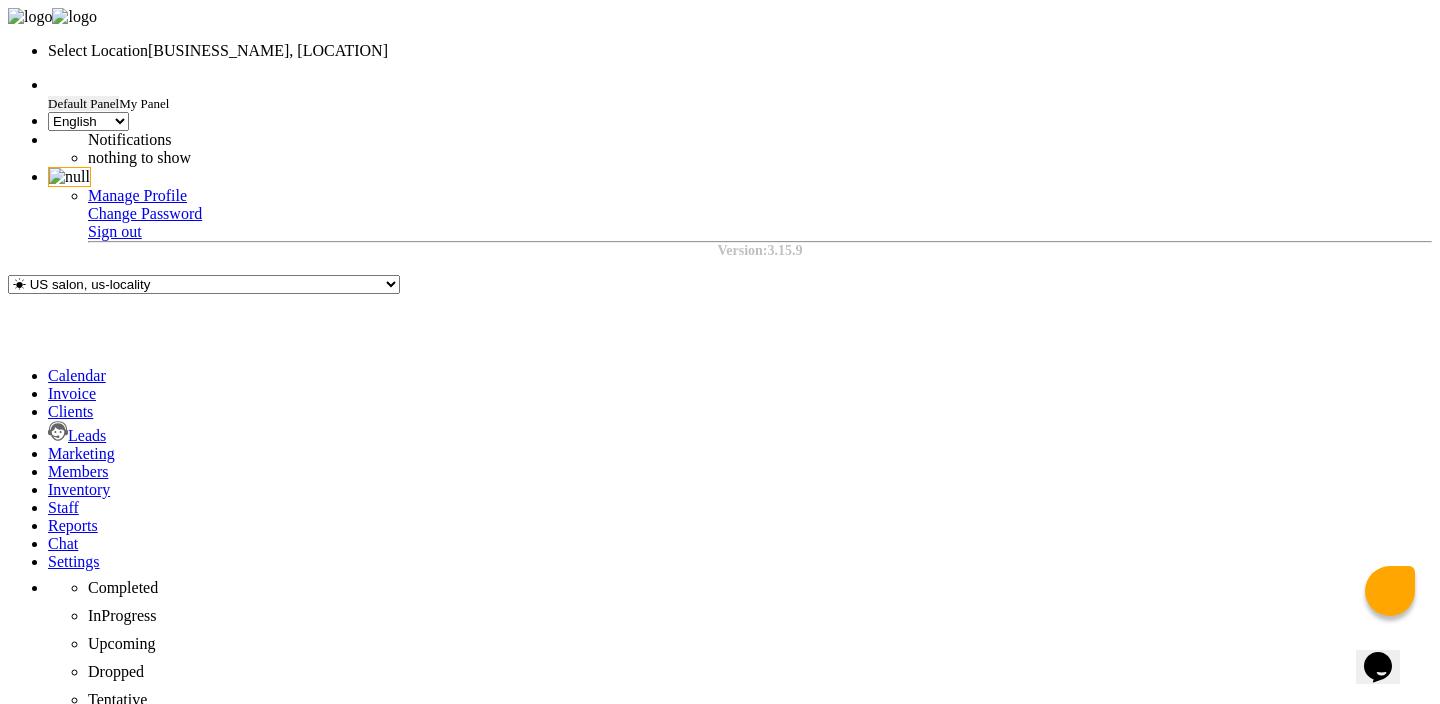 click on "STAFF" at bounding box center (796, 1215) 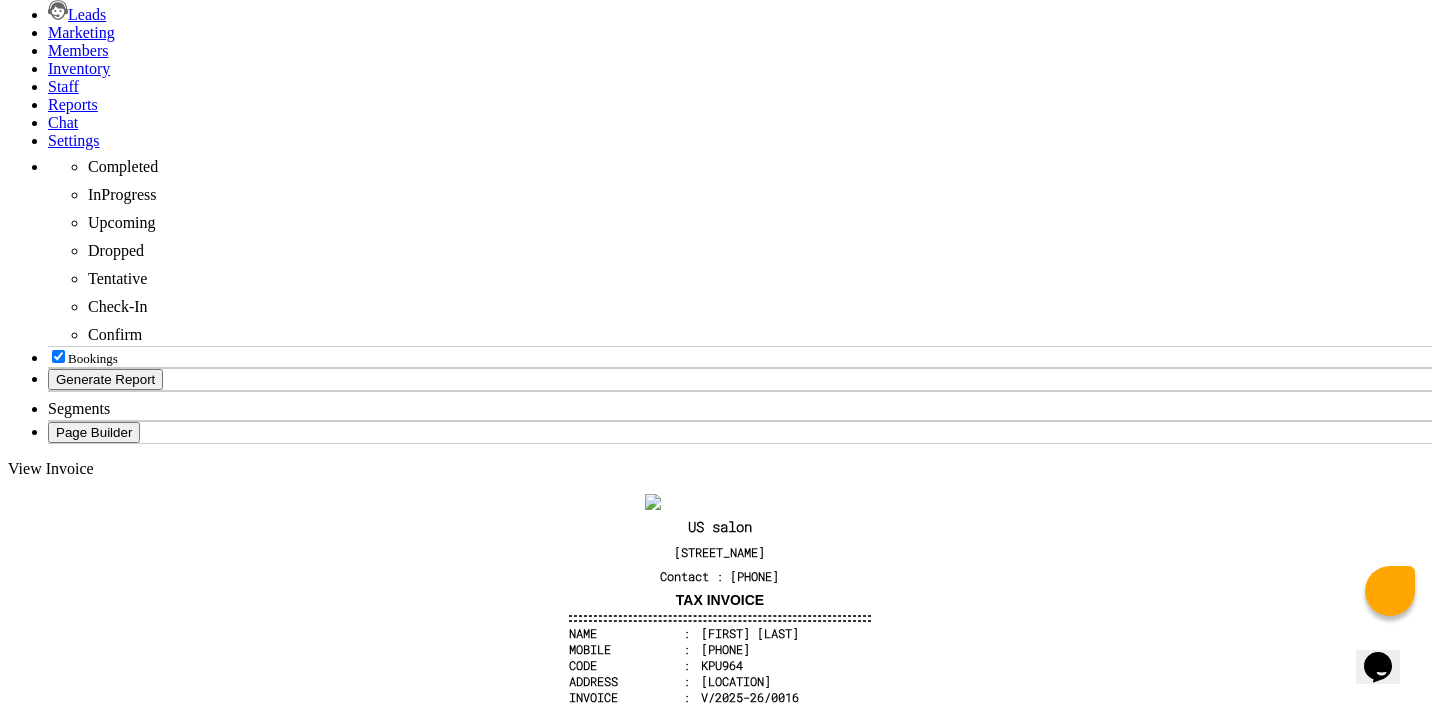 scroll, scrollTop: 423, scrollLeft: 0, axis: vertical 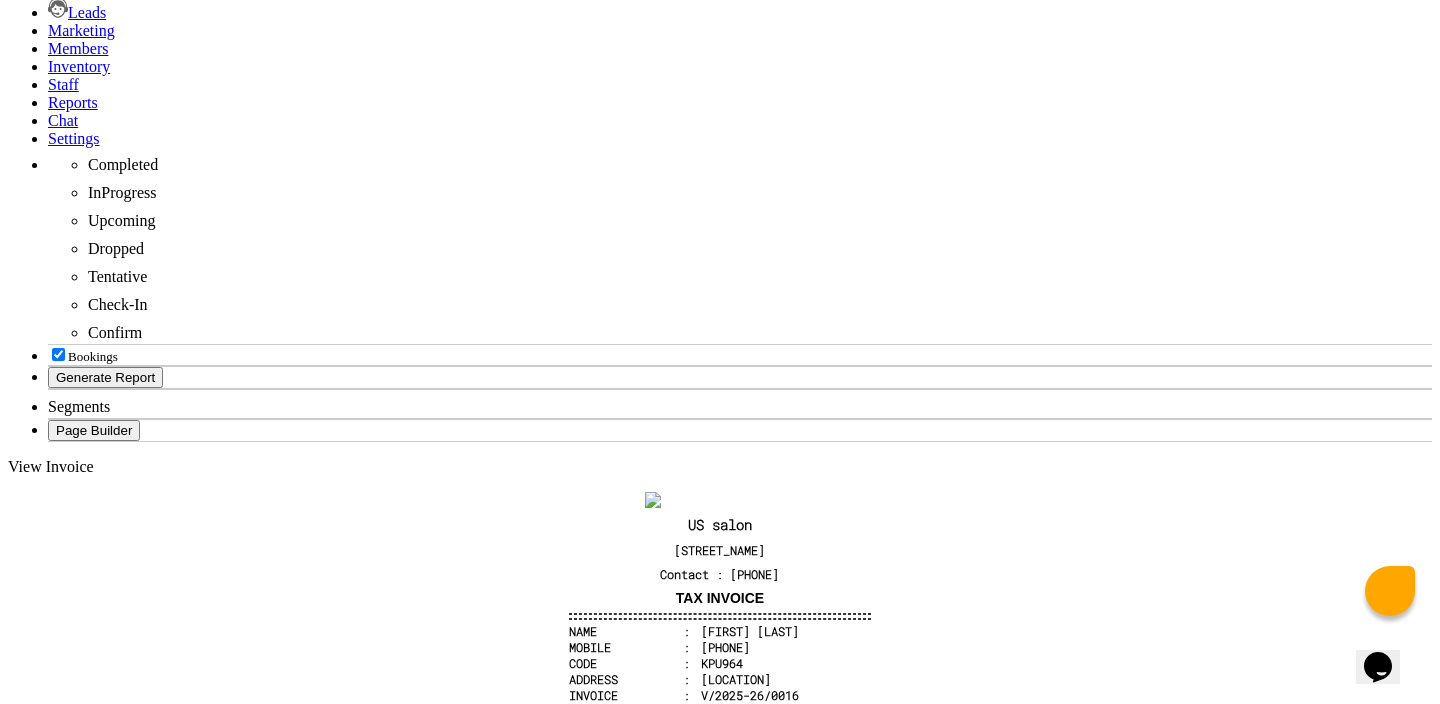 click on "TAXABLE AMOUNT" at bounding box center [758, 1069] 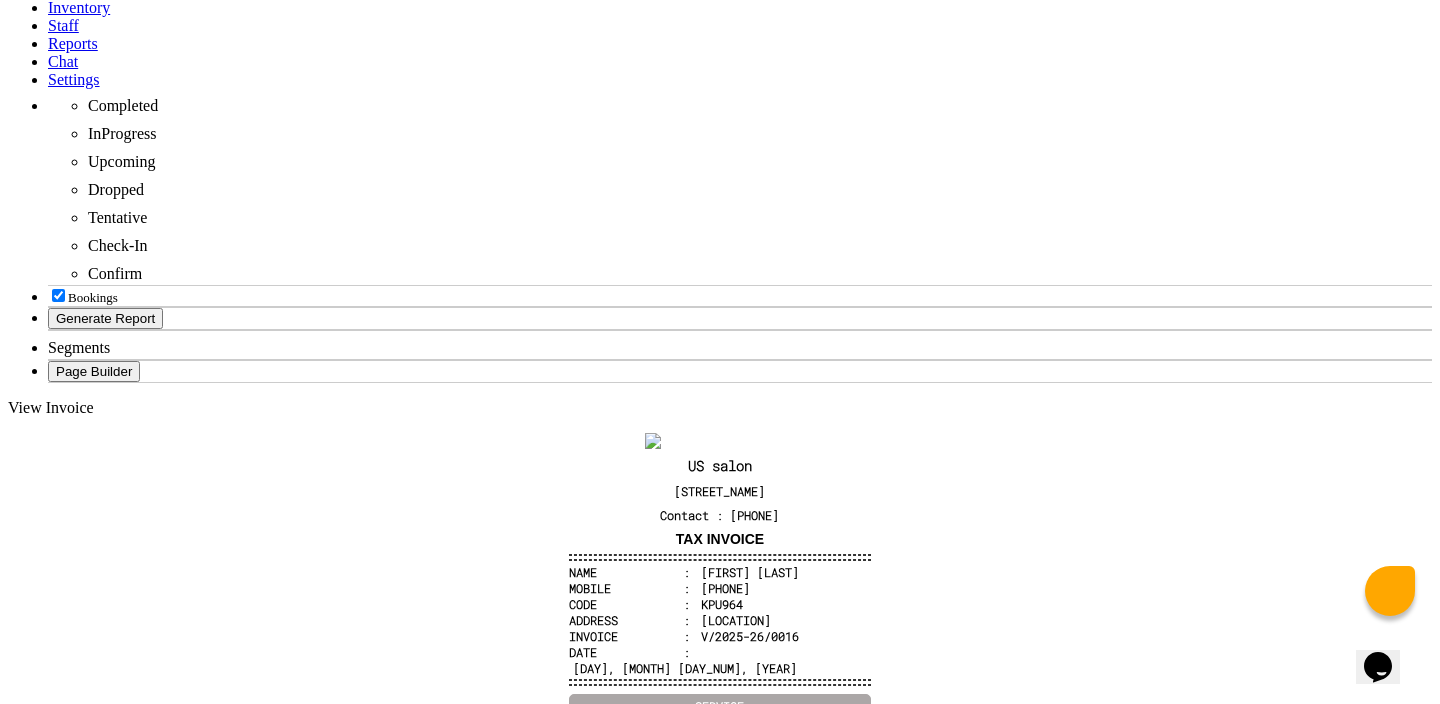 scroll, scrollTop: 0, scrollLeft: 0, axis: both 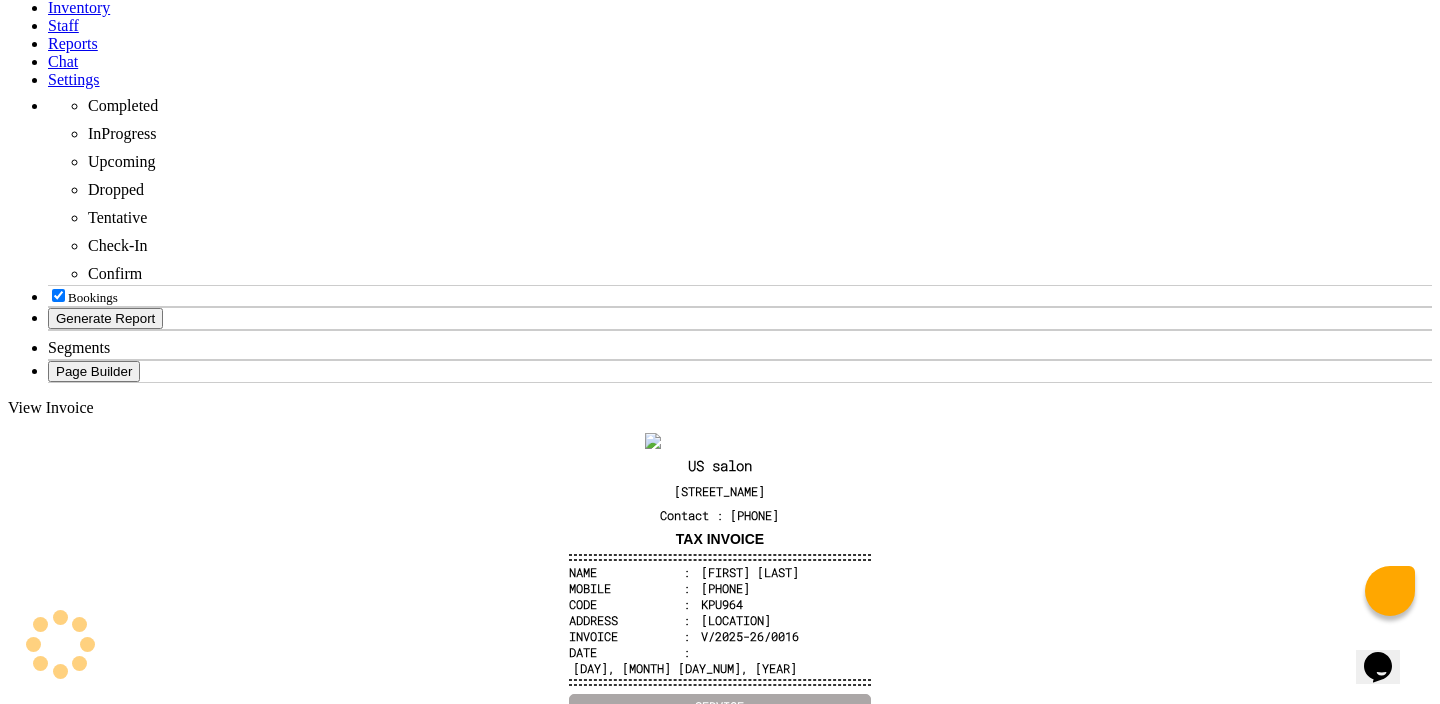 click on "TAXABLE AMOUNT" at bounding box center (758, 1010) 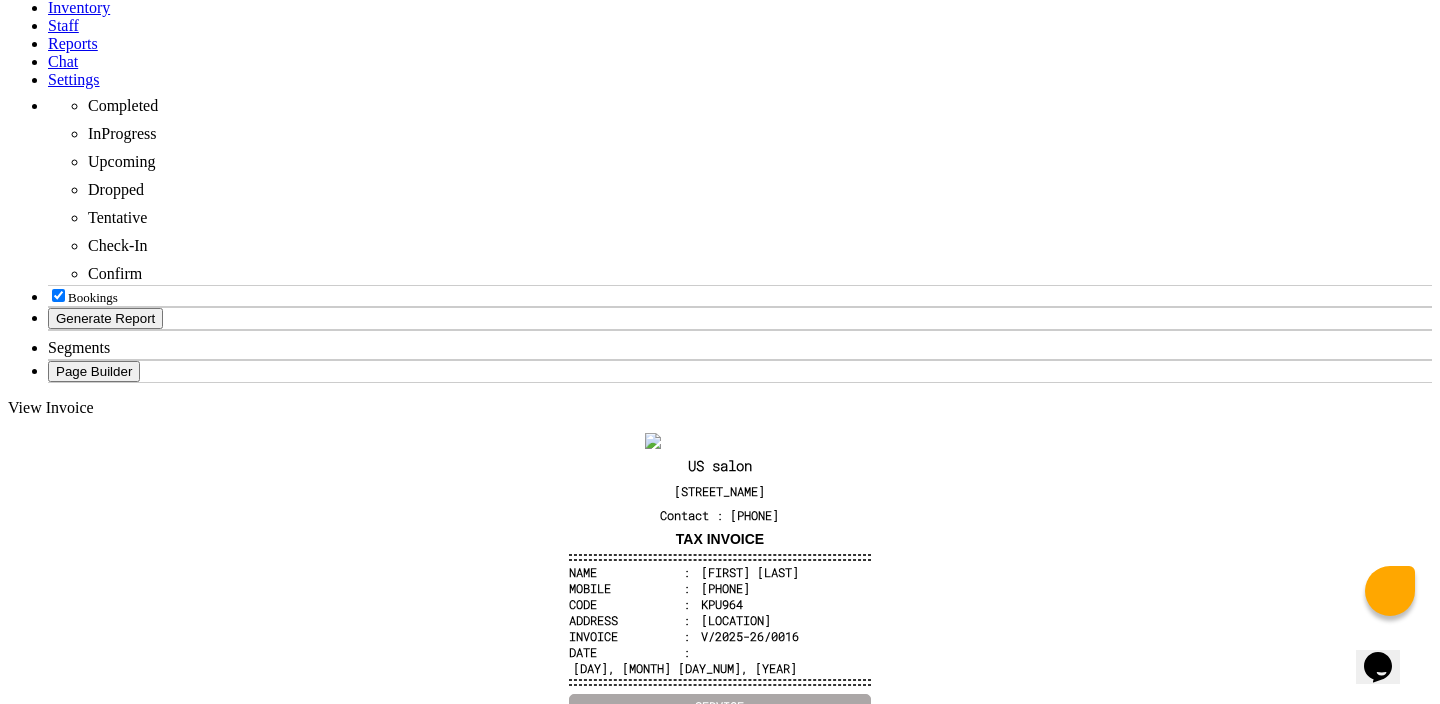 click on "TAXABLE AMOUNT" at bounding box center (758, 1010) 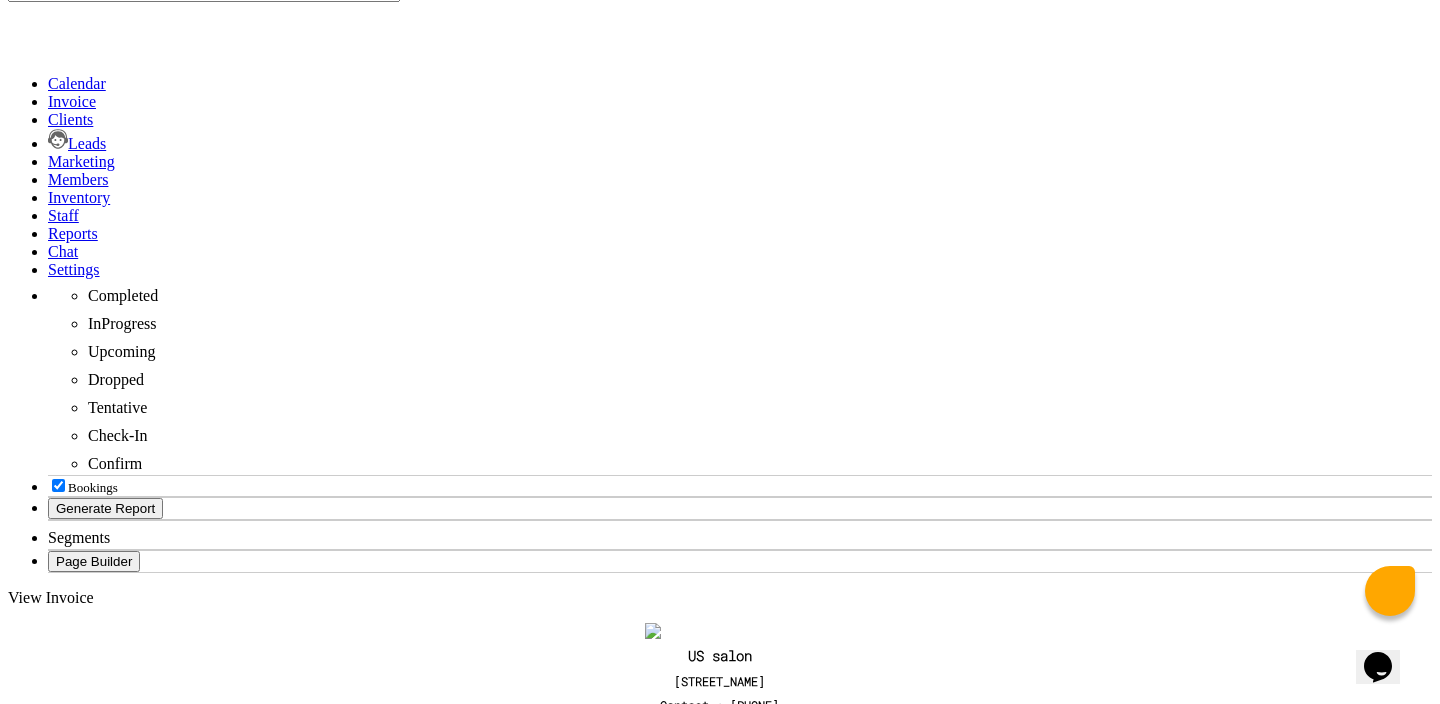 scroll, scrollTop: 270, scrollLeft: 0, axis: vertical 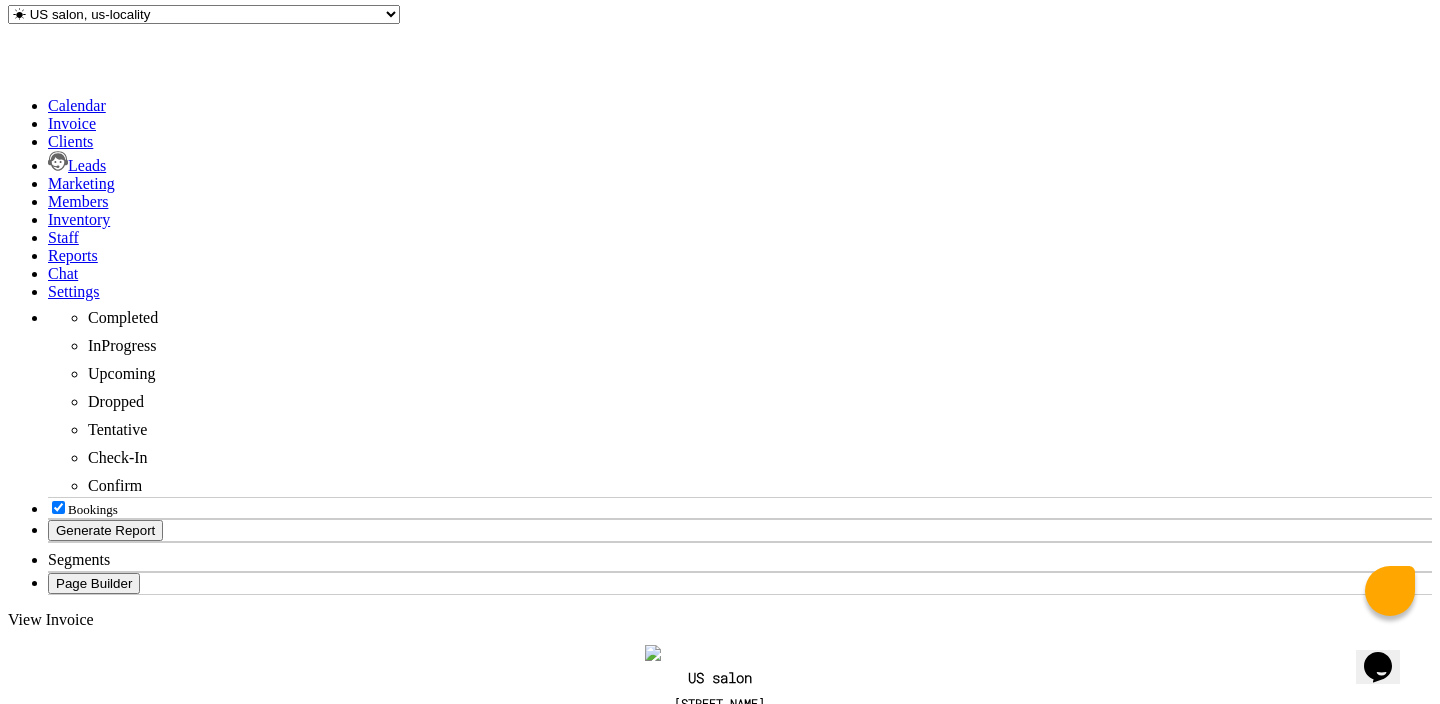click on "$10.00" at bounding box center (824, 1077) 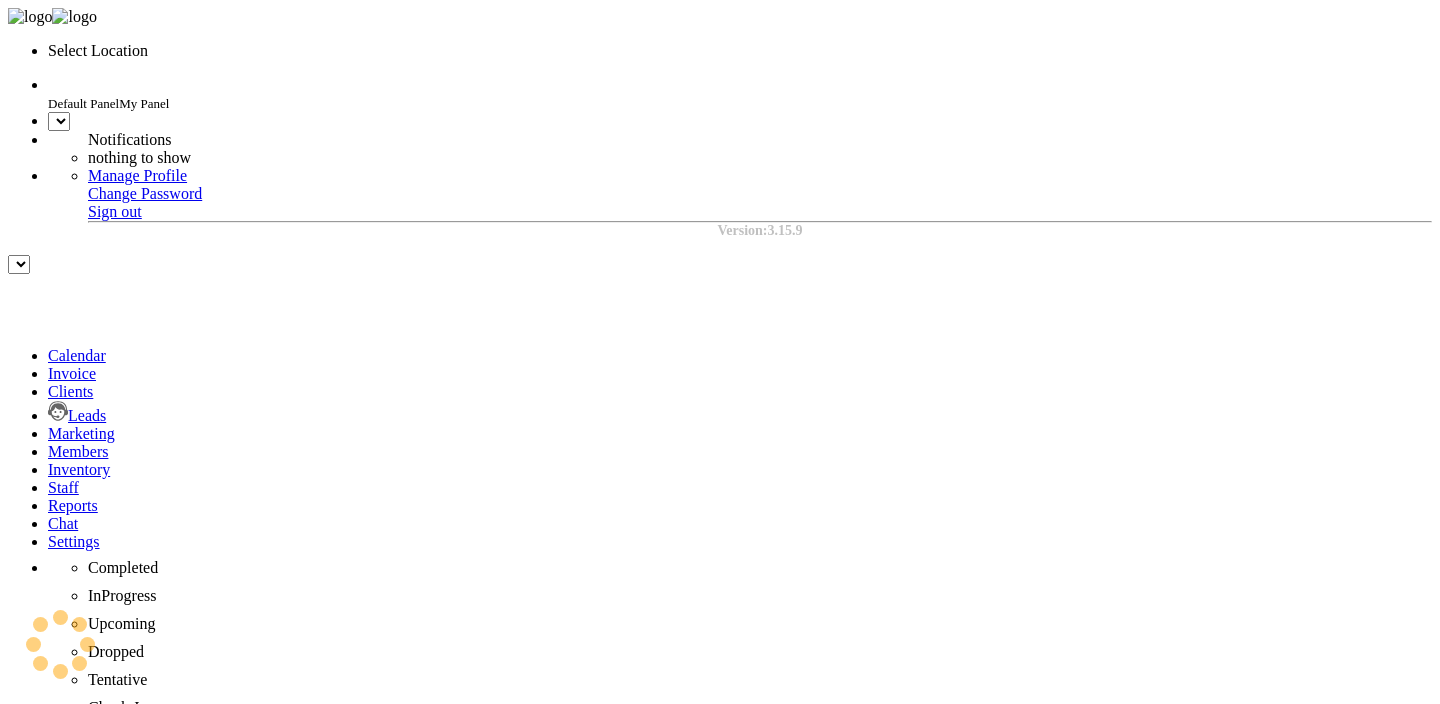 scroll, scrollTop: 0, scrollLeft: 0, axis: both 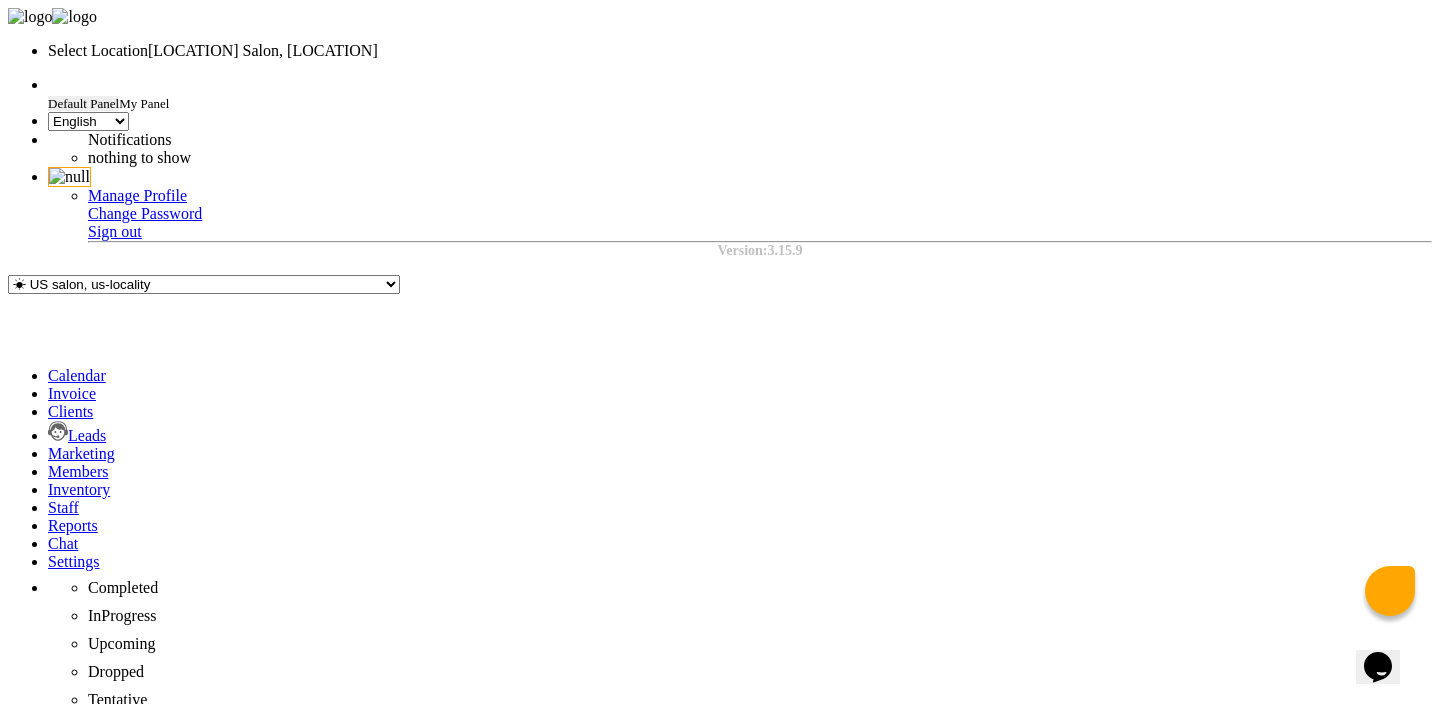 click on "TAXABLE AMOUNT" at bounding box center (771, 1223) 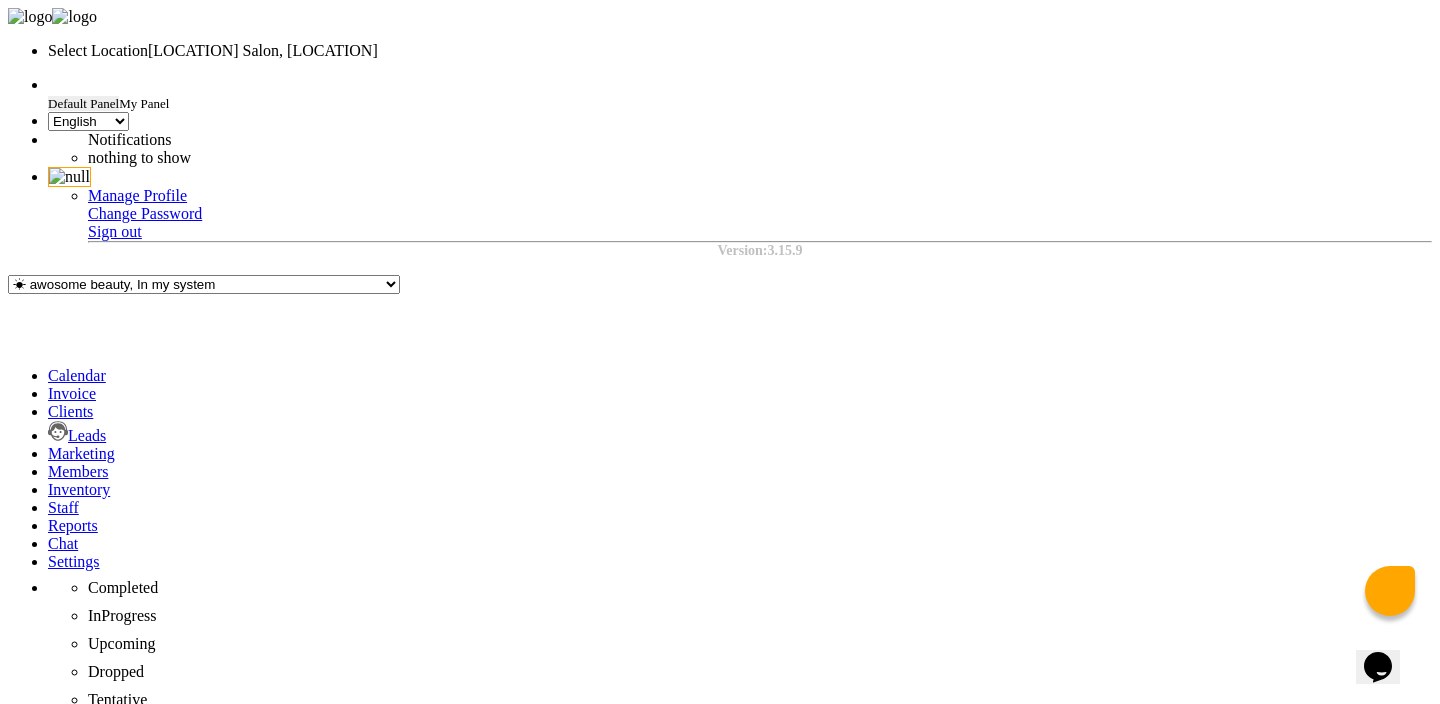 click on "$90.00" at bounding box center [771, 1270] 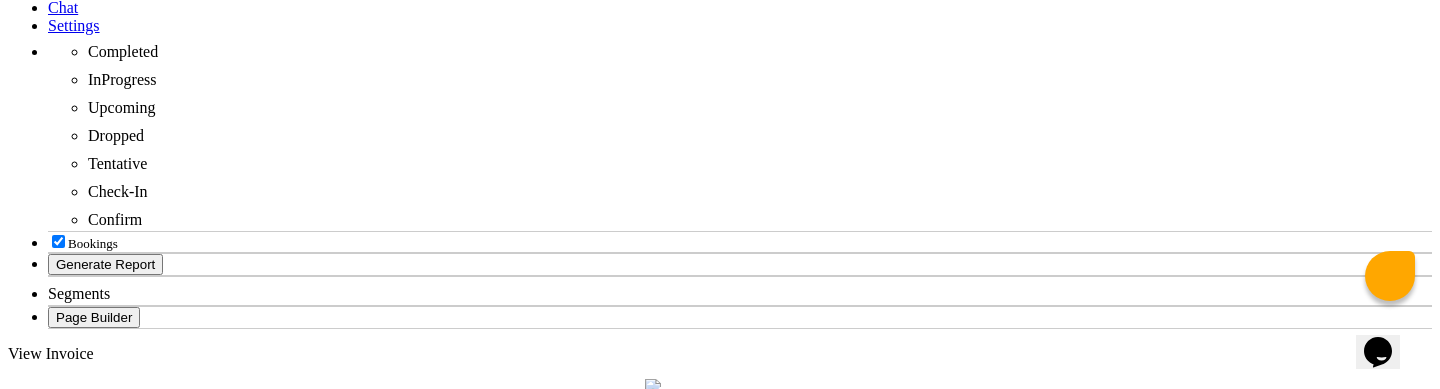 scroll, scrollTop: 535, scrollLeft: 0, axis: vertical 